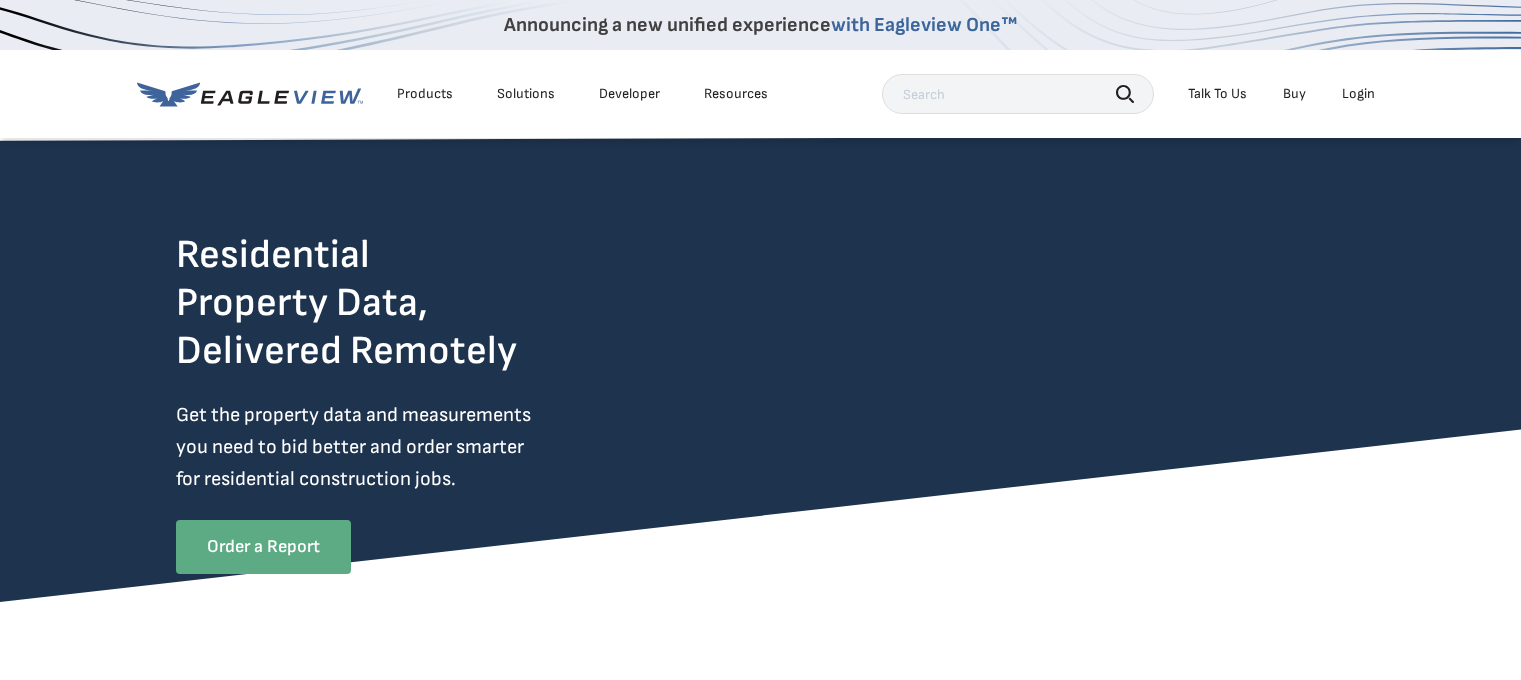 scroll, scrollTop: 0, scrollLeft: 0, axis: both 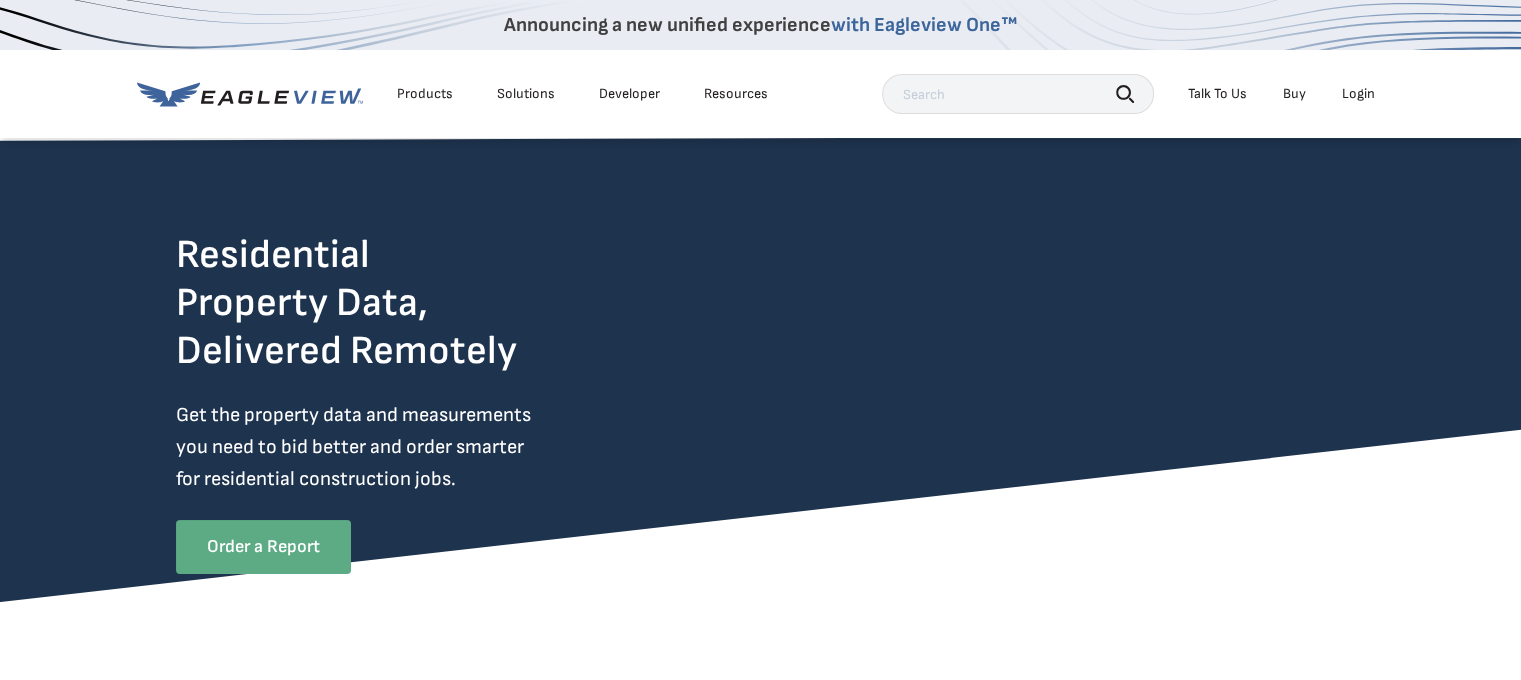 click on "Login" at bounding box center (1358, 94) 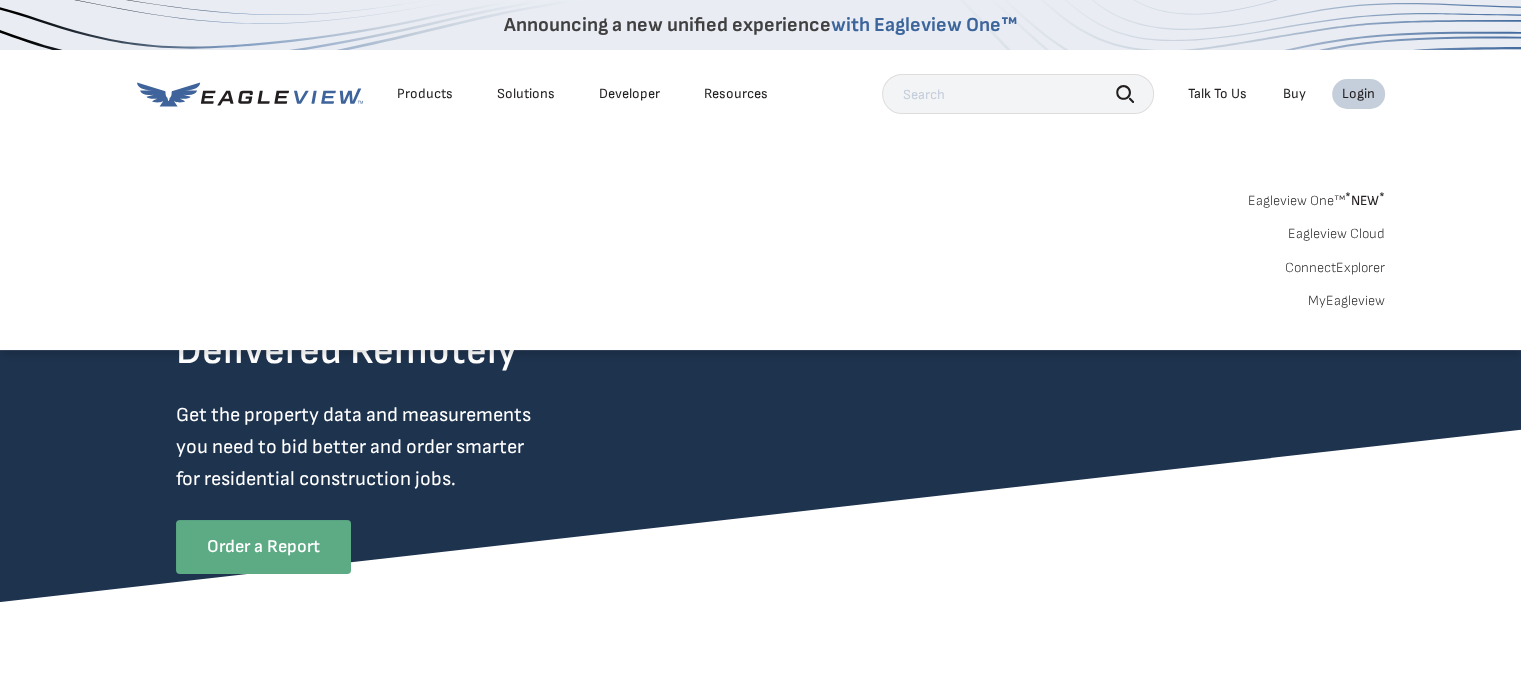 click on "Eagleview One™  * NEW *" at bounding box center (1316, 197) 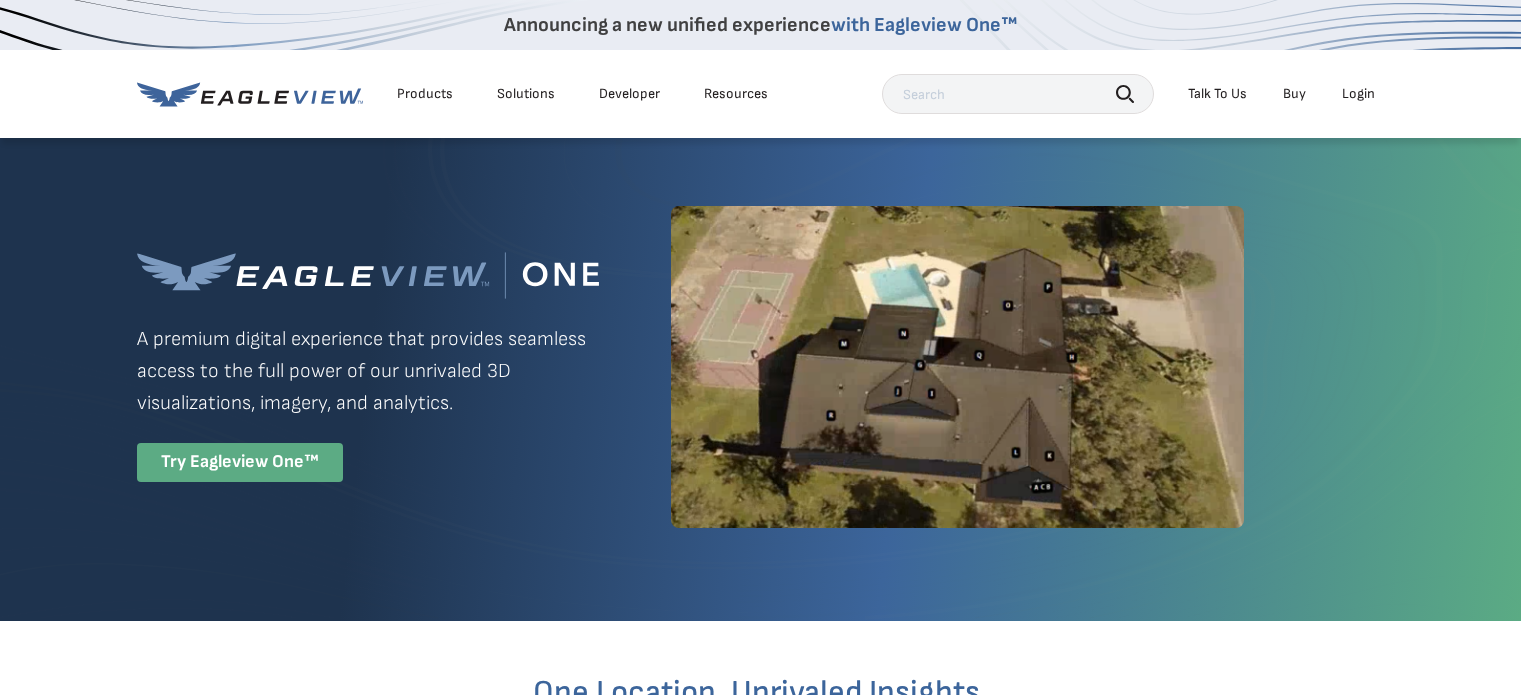 scroll, scrollTop: 0, scrollLeft: 0, axis: both 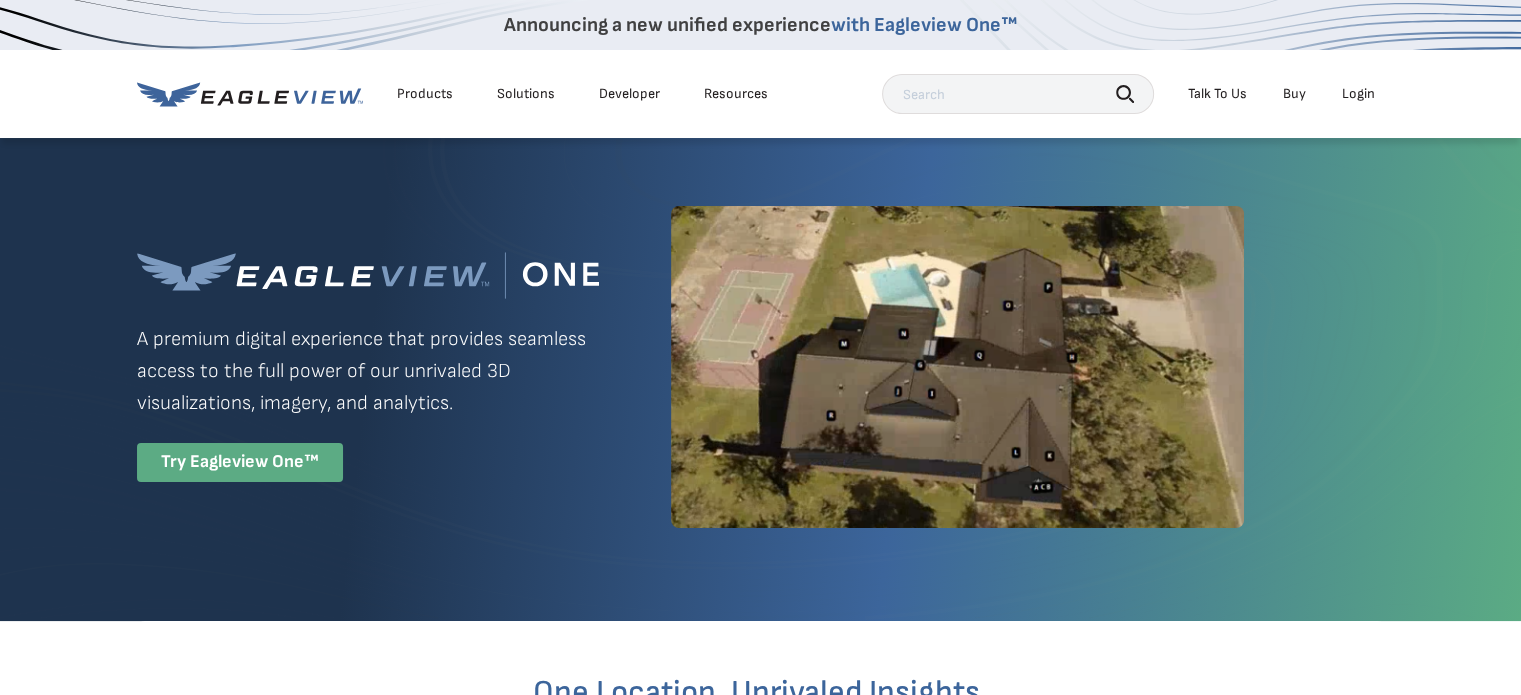 click on "Try Eagleview One™" at bounding box center (240, 462) 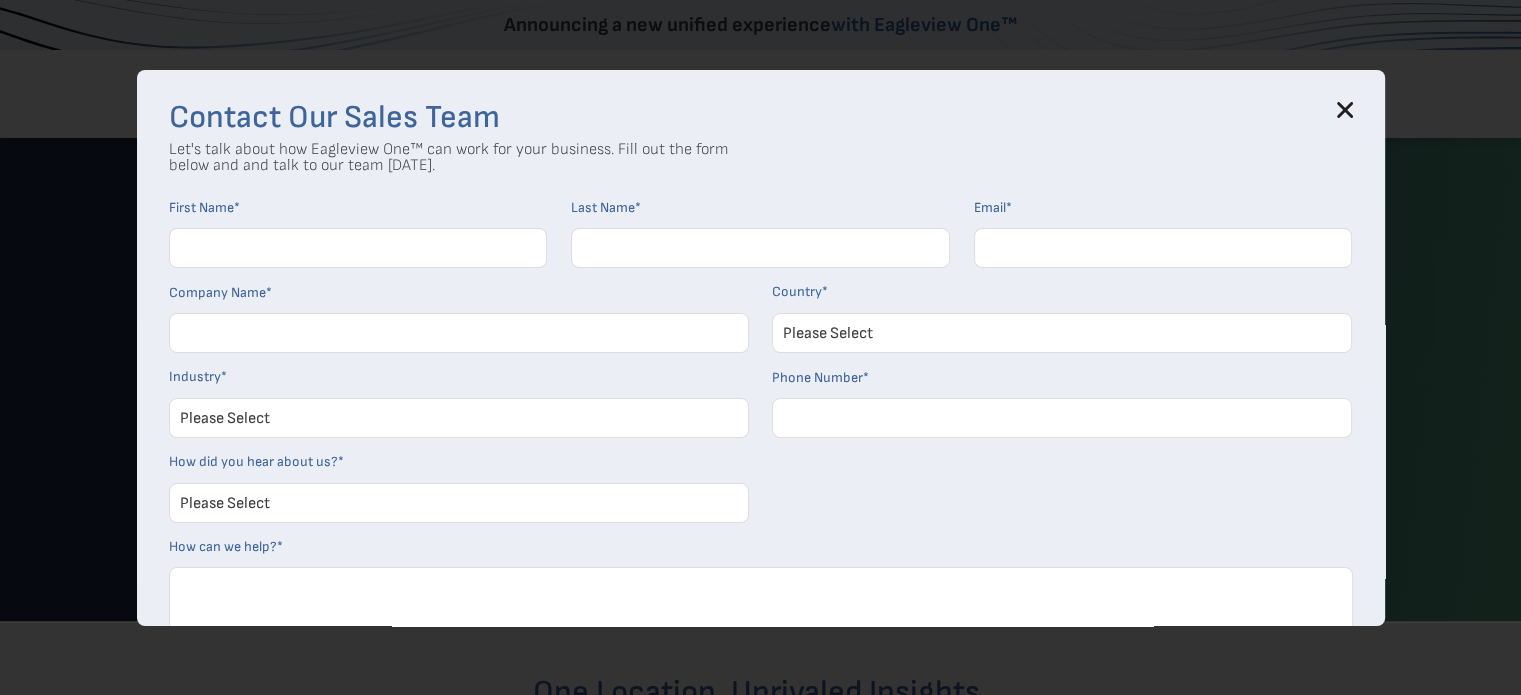 click on "Contact Our Sales Team
Let's talk about how Eagleview One™ can work for your business. Fill out the form below and and talk to our team today.
First Name * Last Name * Email * Company Name * Country * Please Select United States Canada Australia India United Kingdom Other Industry * Please Select Architects & Engineering Construction Electric/Gas Utilities Government Insurance Property Maintenance Real Estate Software and Technology Solar Telecommunications Other Phone Number * How did you hear about us? * Please Select Search Engine Social Media Word of Mouth Podcast Online Advertisement Event or Webinar Other How can we help? * utm_campaign utm_source utm_medium Contact Us
Get Early Access to Eagleview One Now!
Now available with a flexible subscription. Contact our sales team to learn more about what Eagleview One can do for your business.                 * * *" at bounding box center (761, 348) 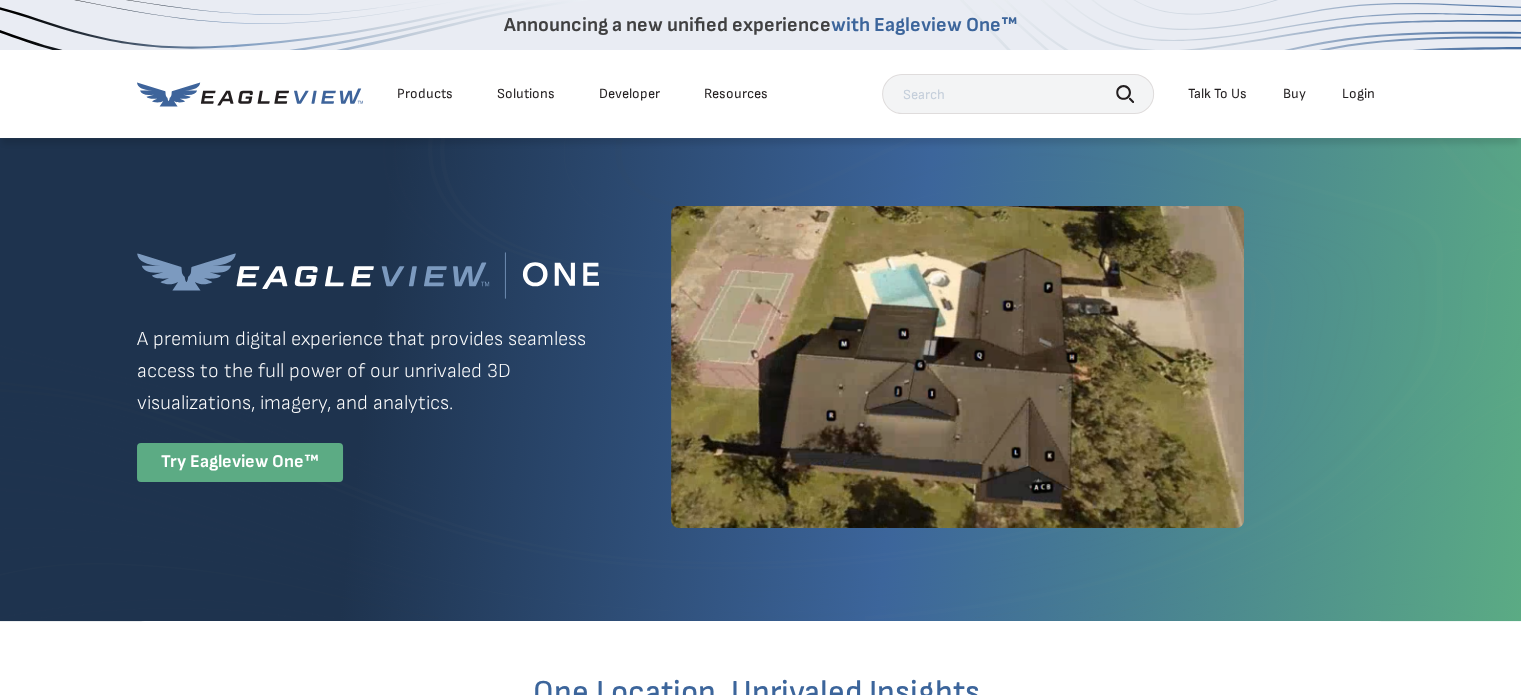 click on "Login" at bounding box center (1358, 94) 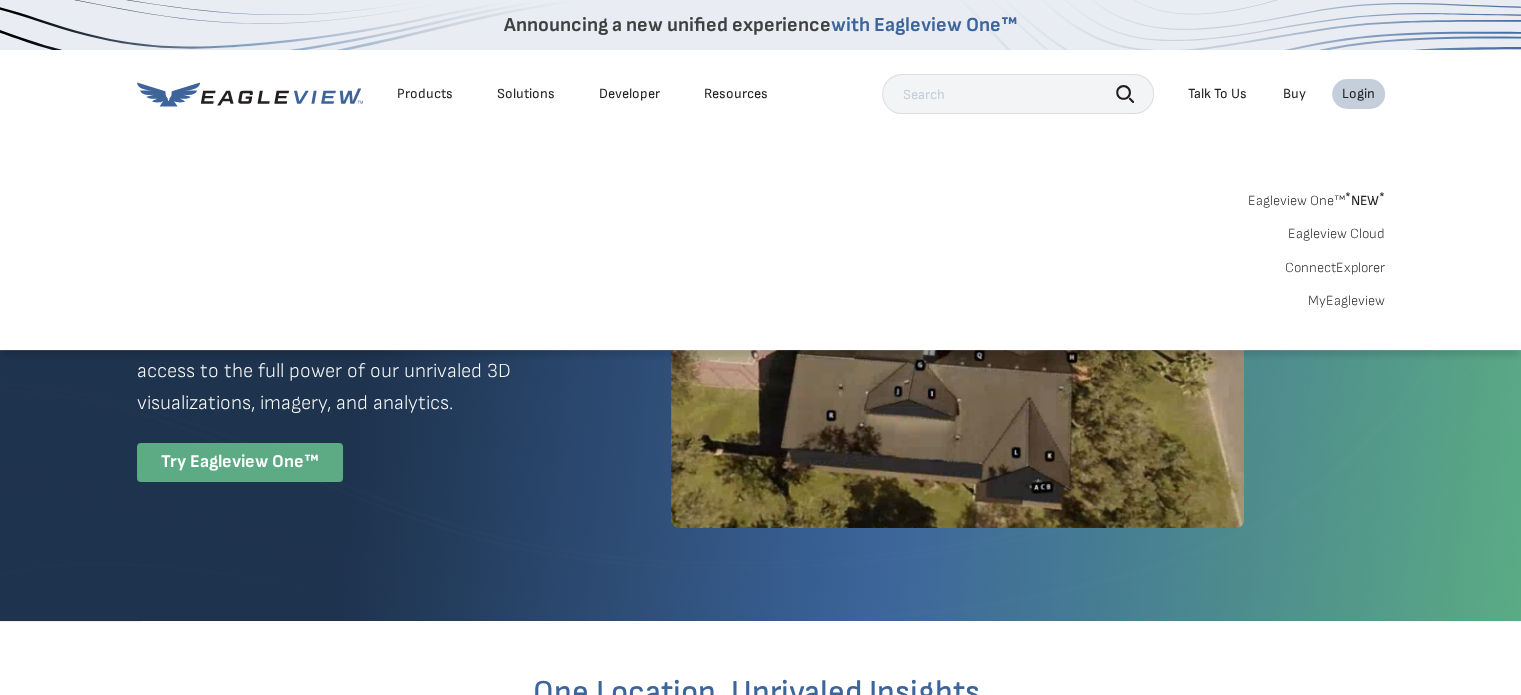 click on "Eagleview One™  * NEW *
Eagleview Cloud
ConnectExplorer
MyEagleview" at bounding box center (761, 248) 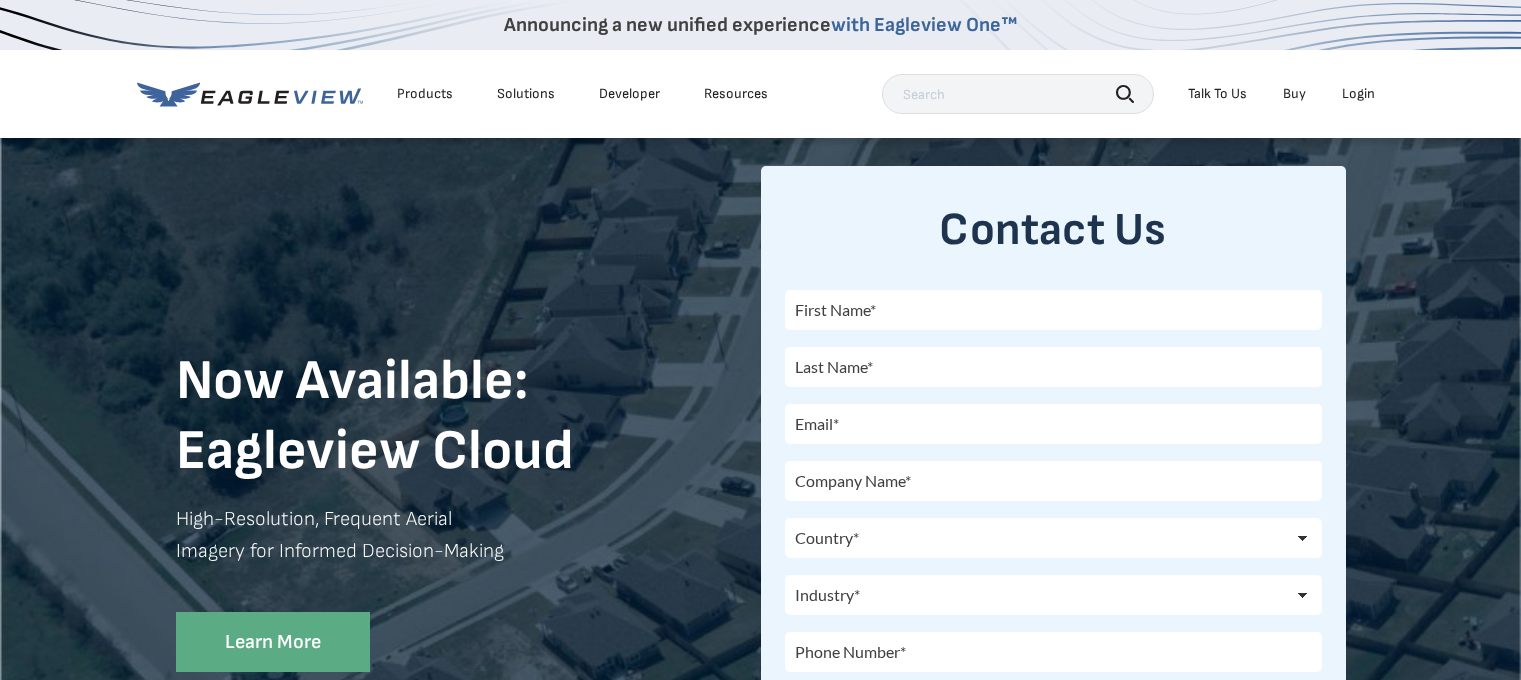 scroll, scrollTop: 0, scrollLeft: 0, axis: both 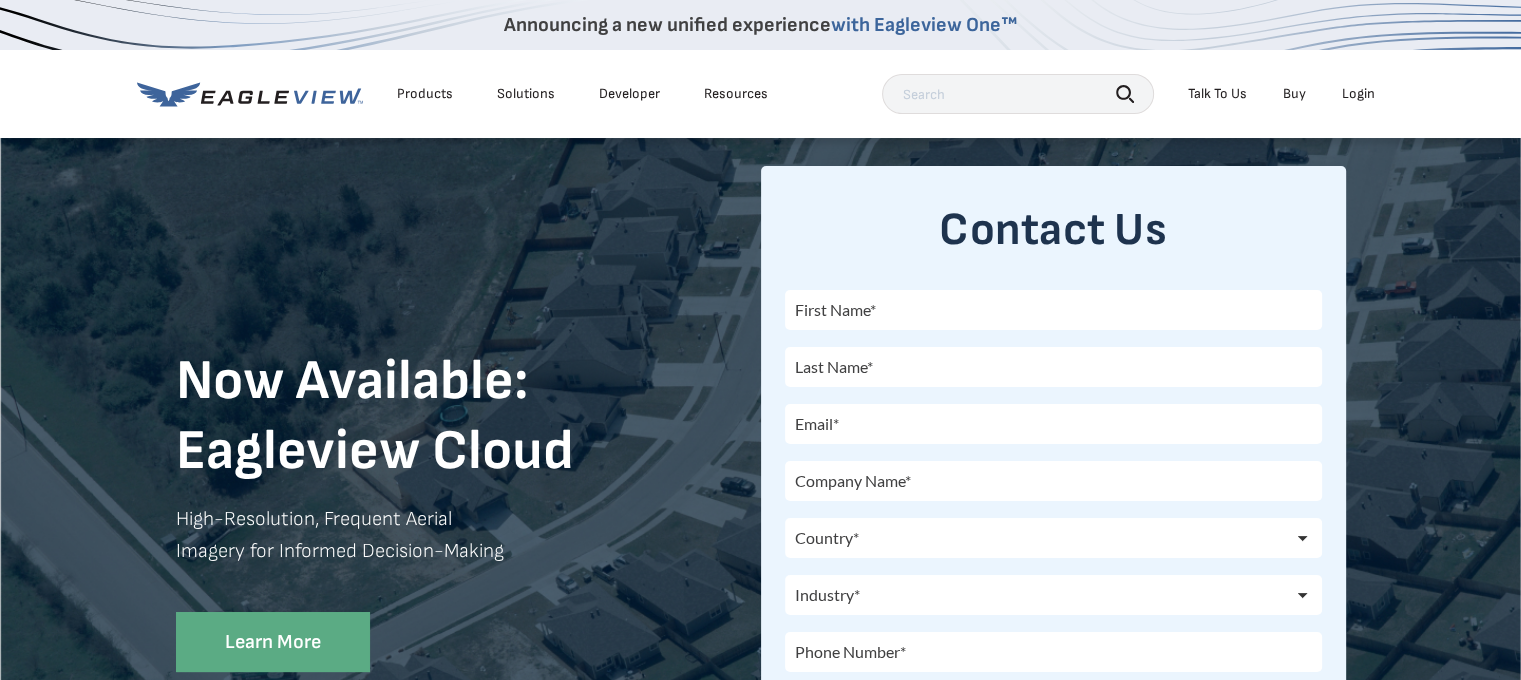 click on "Login" at bounding box center [1358, 94] 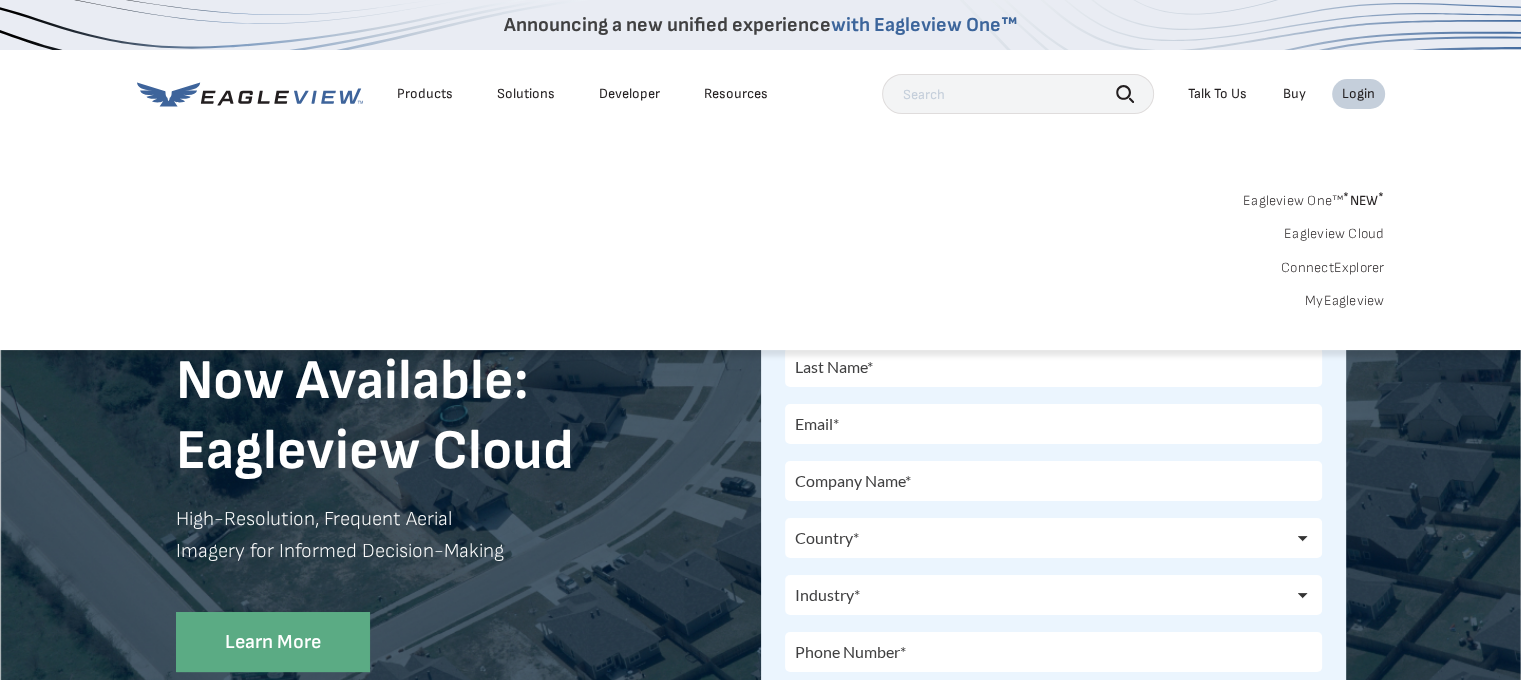 click on "MyEagleview" at bounding box center [1345, 301] 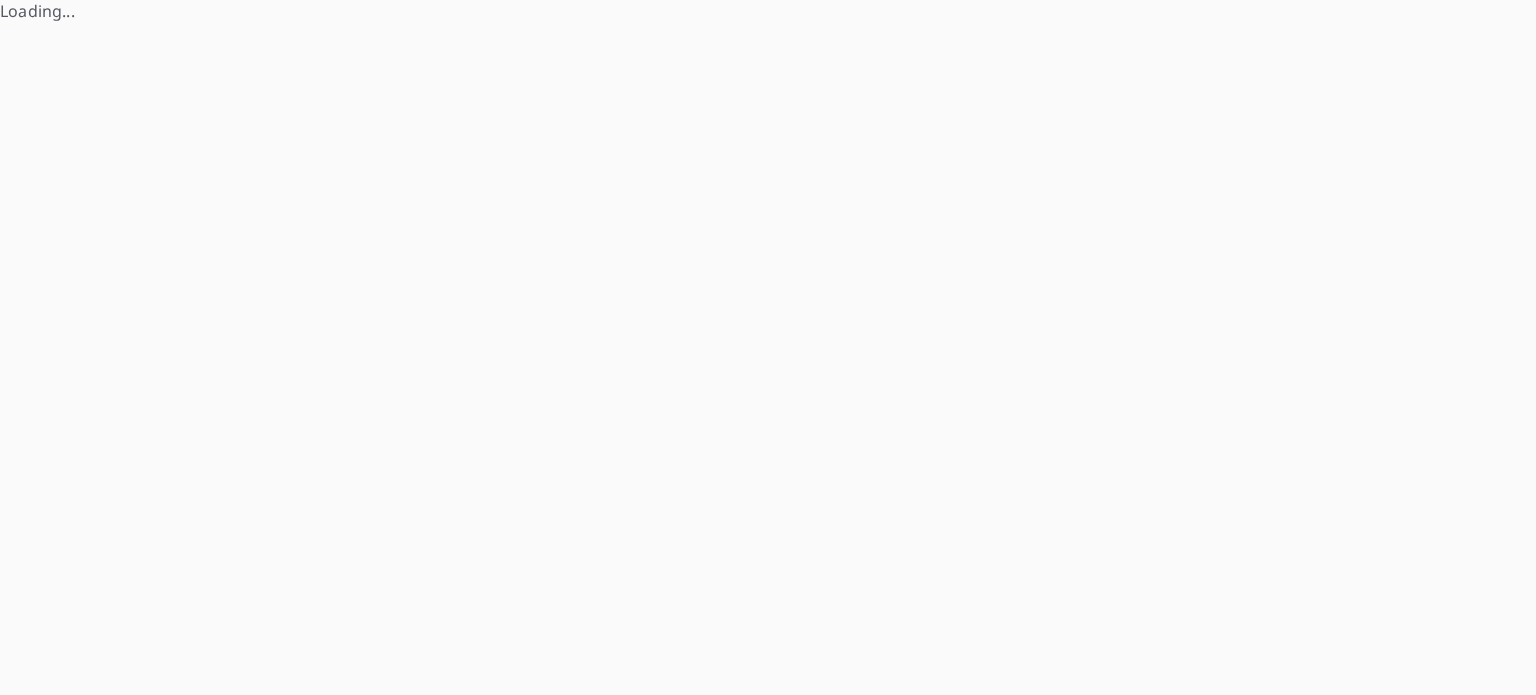 scroll, scrollTop: 0, scrollLeft: 0, axis: both 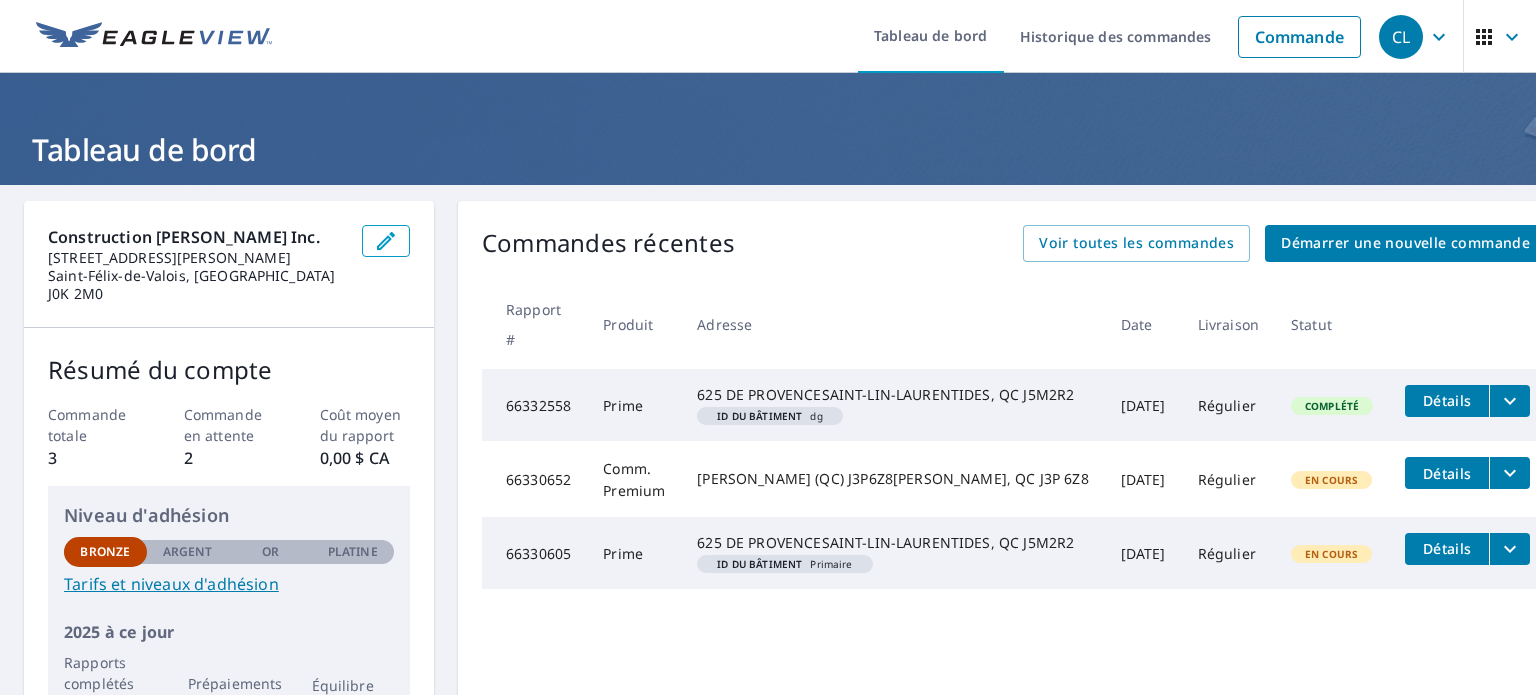 click on "Démarrer une nouvelle commande" at bounding box center [1405, 242] 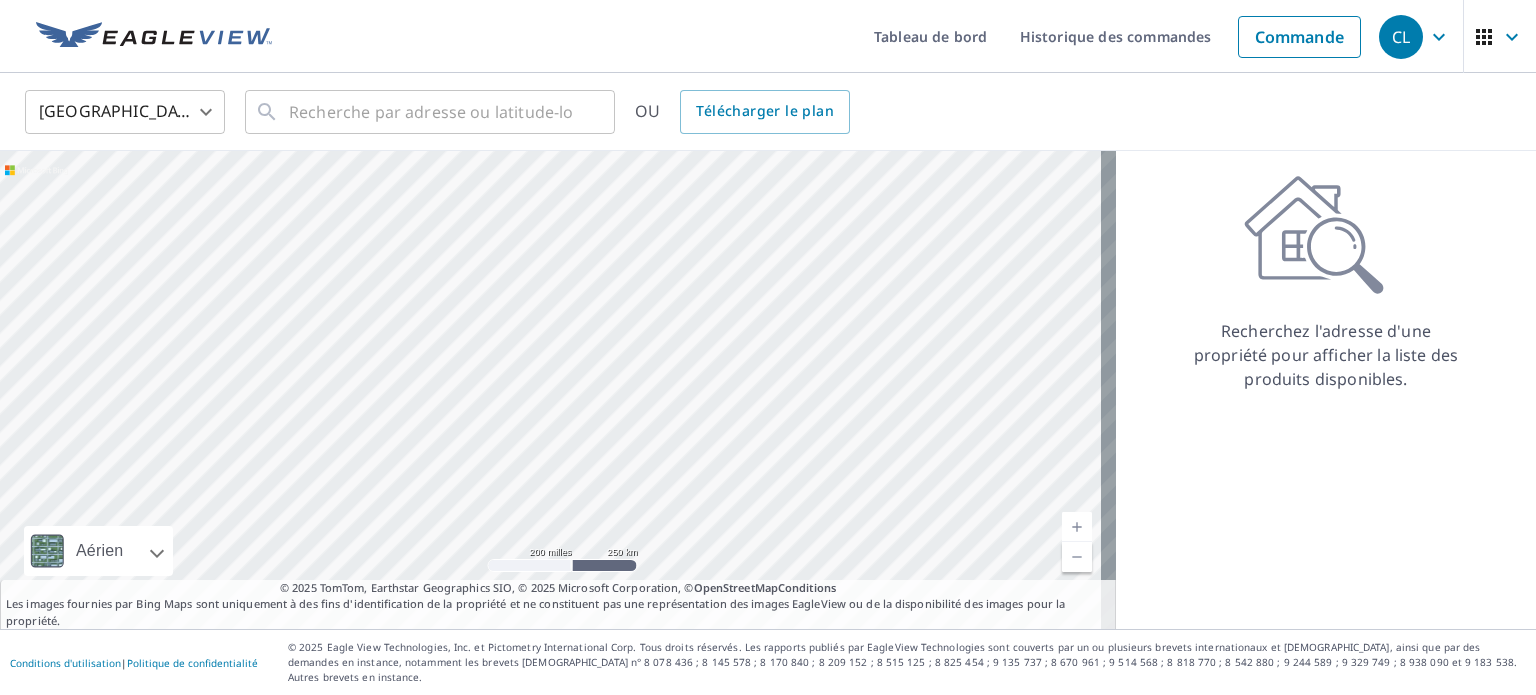 click on "CL CL
Tableau de bord Historique des commandes Commande CL États-Unis US ​ ​ OU Télécharger le plan Aérien Itinéraire Carte routière standard Aérien Vue détaillée du dessus Libellés Libellés 200 milles 250 km © 2025 TomTom, Earthstar Geographics  SIO, © 2025 Microsoft Corporation Termes © 2025 TomTom, Earthstar Geographics SIO, © 2025 Microsoft Corporation, ©  OpenStreetMap  Conditions     Les images fournies par Bing Maps sont uniquement à des fins d'identification de la propriété et ne constituent pas une représentation des images EagleView ou de la disponibilité des images pour la propriété. Recherchez l'adresse d'une propriété pour afficher la liste des produits disponibles. Conditions d'utilisation  |  Politique de confidentialité © 2025 Eagle View Technologies, Inc. et Pictometry International Corp. Tous droits réservés. Les rapports publiés par EagleView Technologies sont couverts par
Texte d'origine" at bounding box center [768, 347] 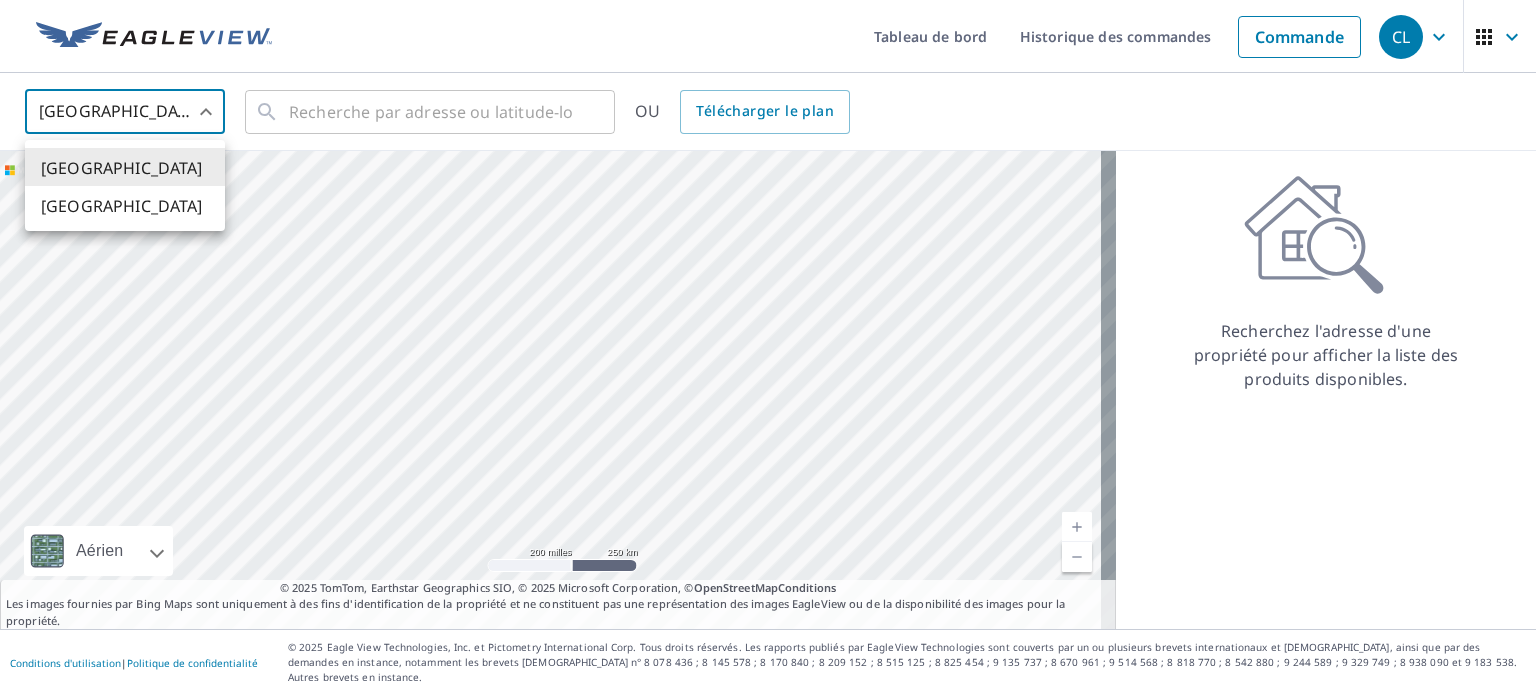 click on "[GEOGRAPHIC_DATA]" at bounding box center [125, 205] 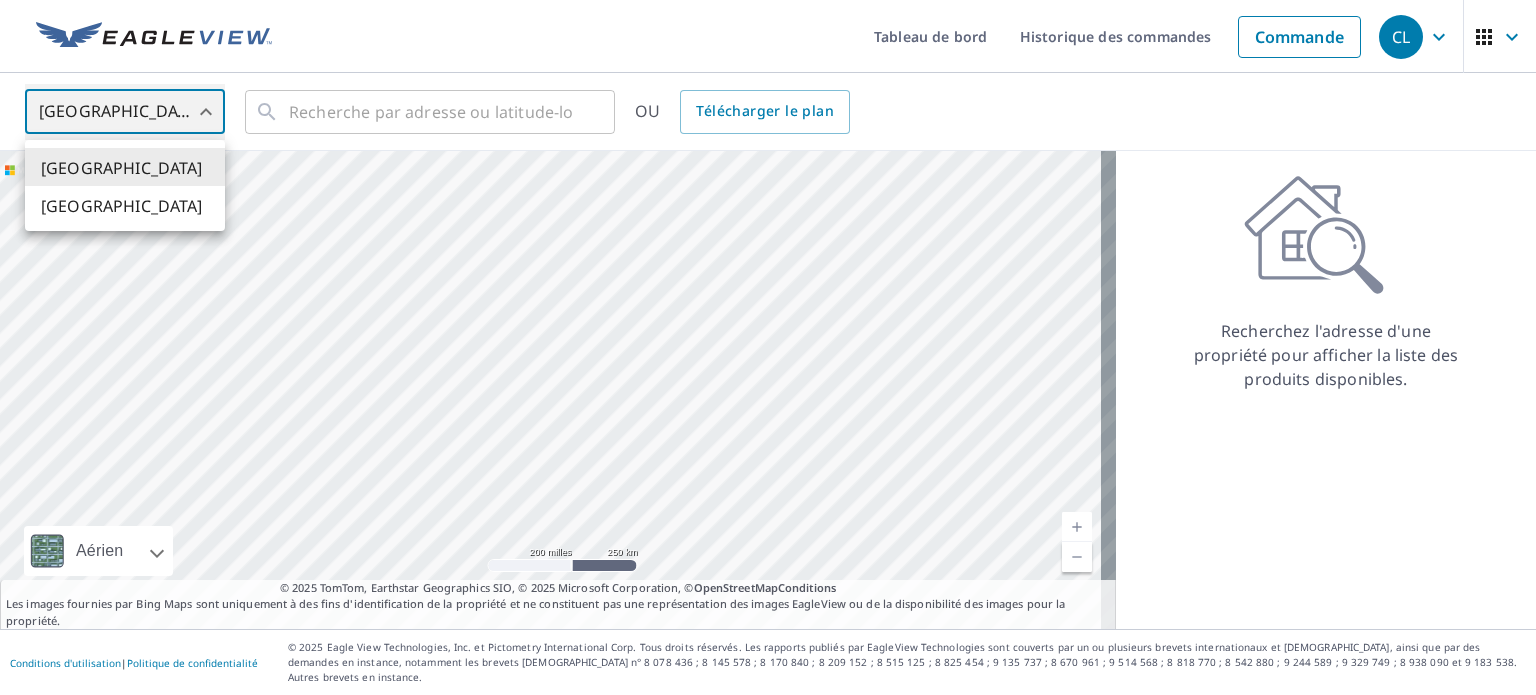 type on "CA" 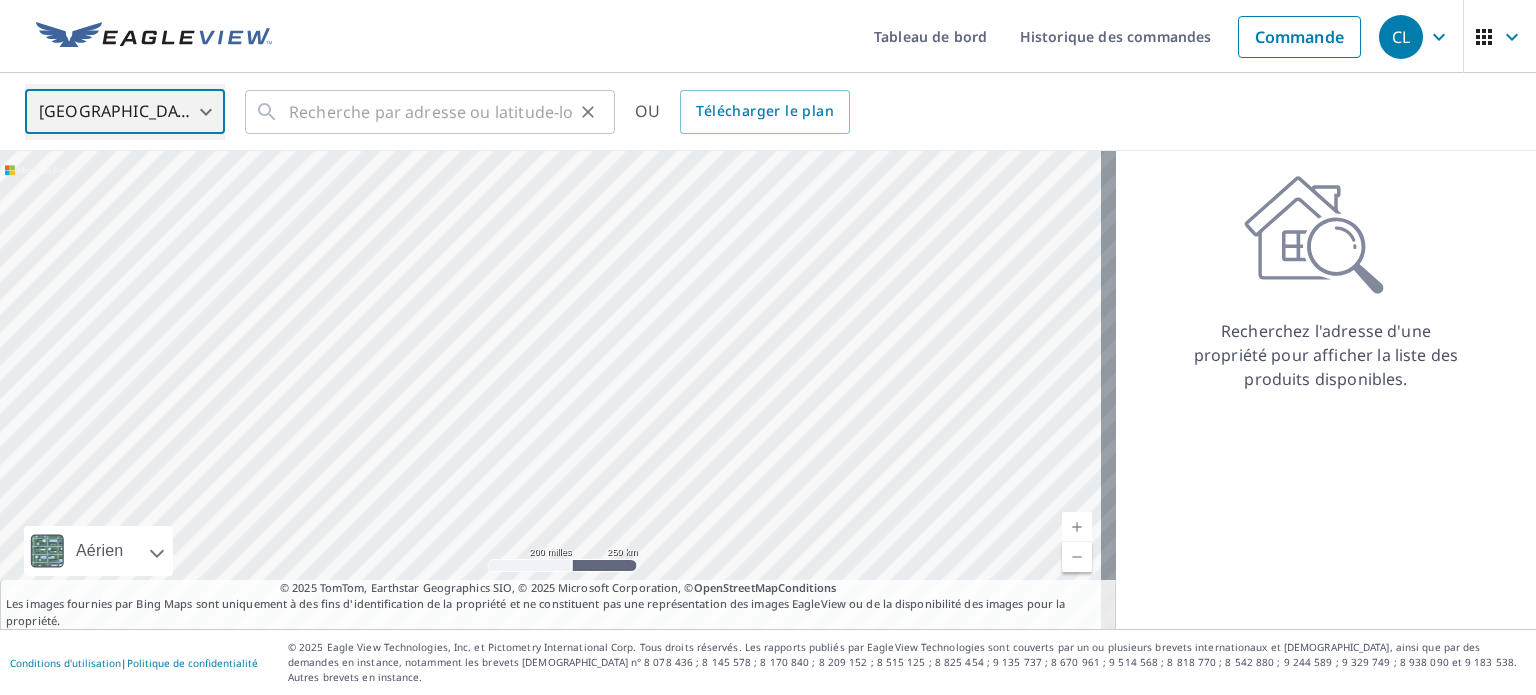 click on "​" at bounding box center (430, 112) 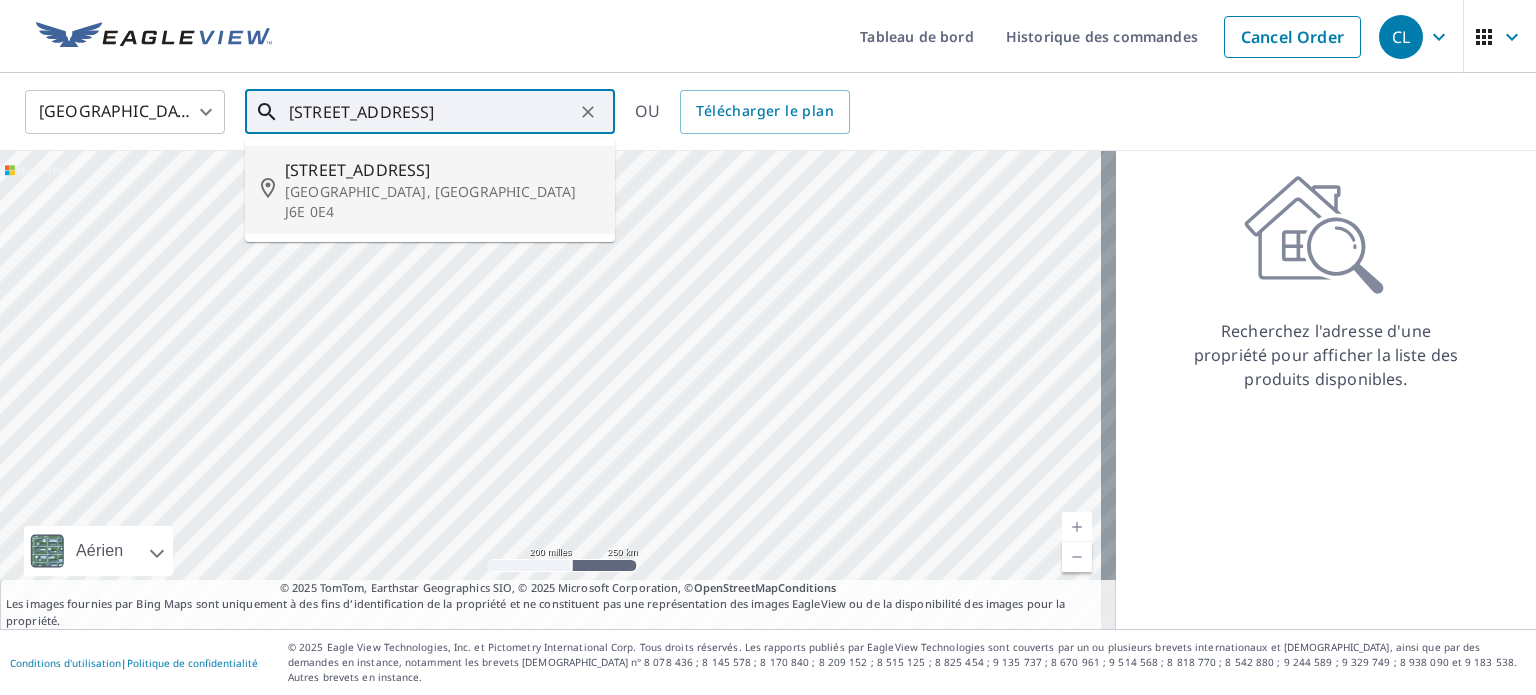 click on "[STREET_ADDRESS]" at bounding box center [357, 170] 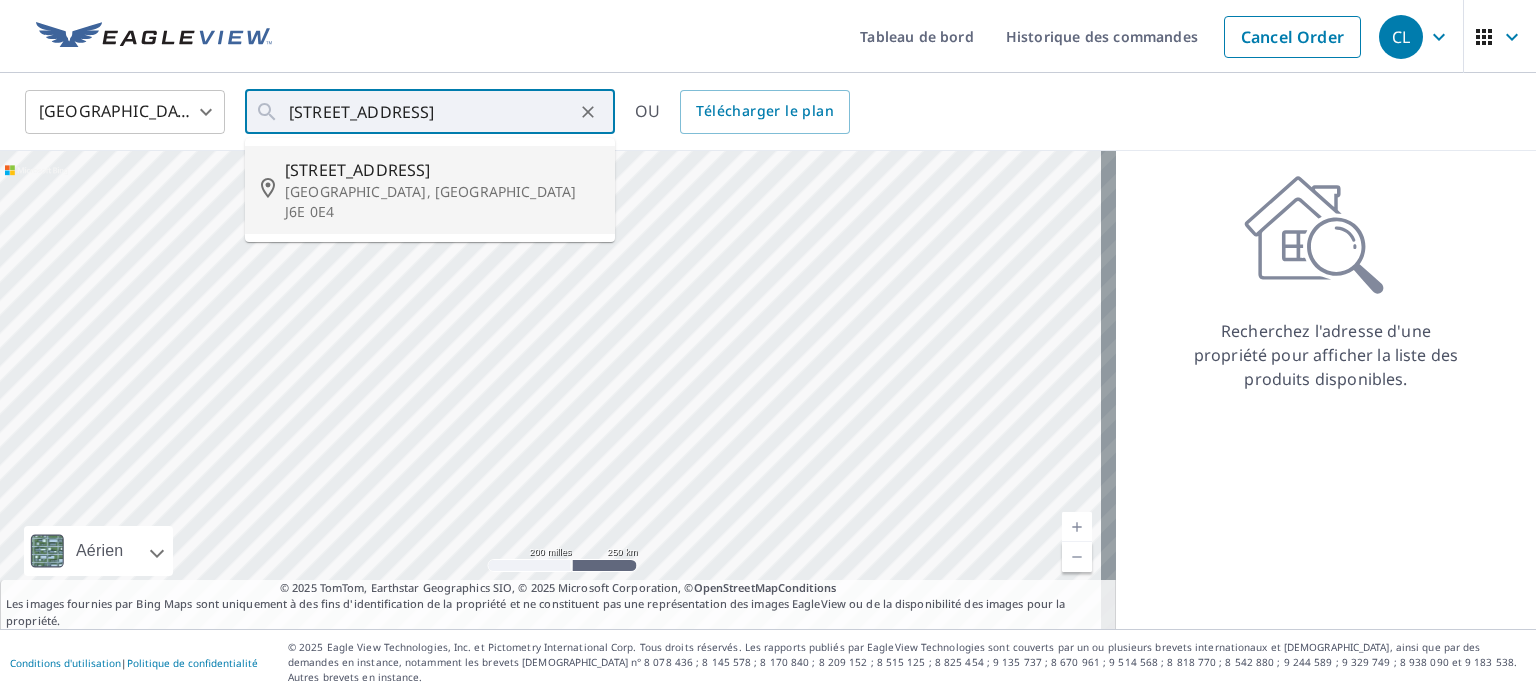 type on "[STREET_ADDRESS]" 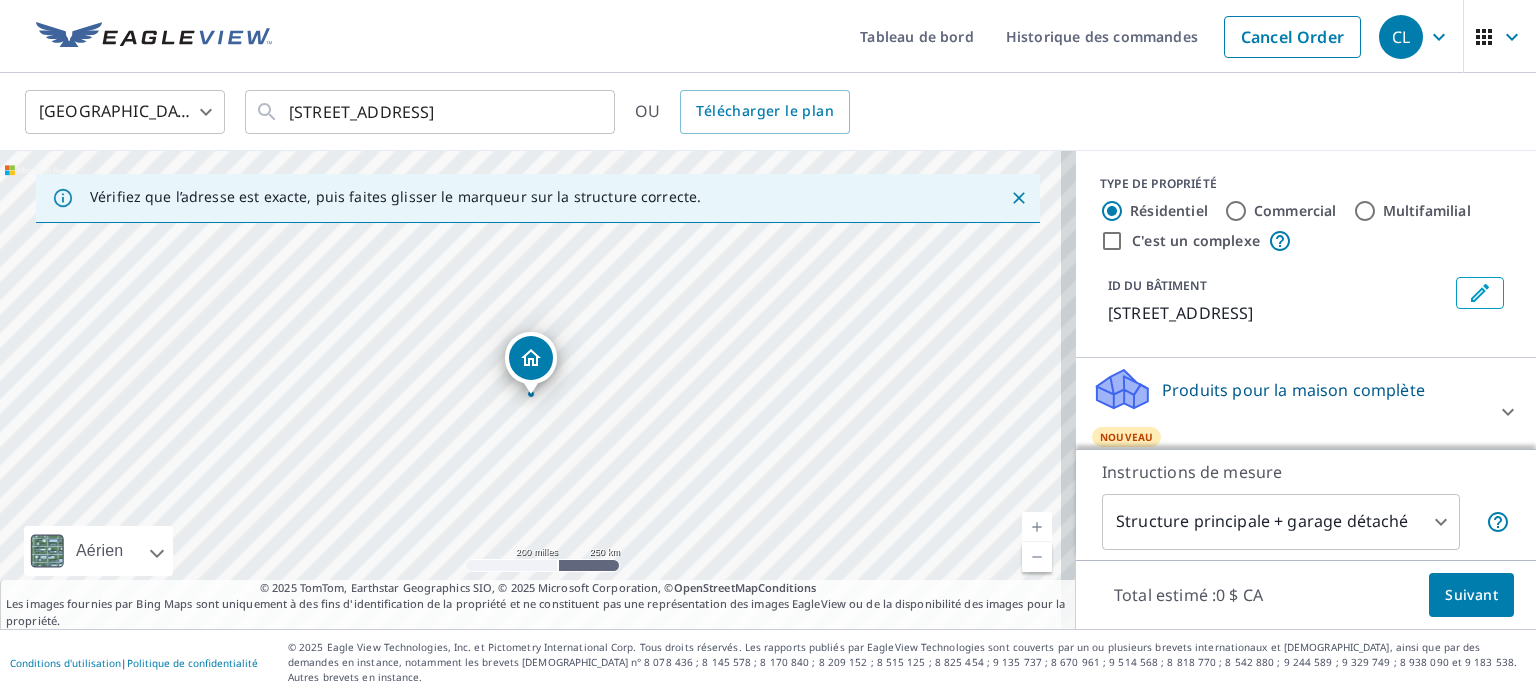 click on "CL CL
Tableau de bord Historique des commandes Cancel Order CL Canada CA ​ [STREET_ADDRESS] ​ OU Télécharger le plan Vérifiez que l’adresse est exacte, puis faites glisser le marqueur sur la structure correcte. 52 HUBERT  [GEOGRAPHIC_DATA] QC J6E0E4 Aérien Itinéraire Carte routière standard Aérien Vue détaillée du dessus Libellés Libellés 200 milles 250 km © 2025 TomTom, Earthstar Geographics SIO, © 2025 Microsoft Corporation © OpenStreetMap Termes © 2025 TomTom, Earthstar Geographics SIO, © 2025 Microsoft Corporation, ©  OpenStreetMap  Conditions     Les images fournies par Bing Maps sont uniquement à des fins d'identification de la propriété et ne constituent pas une représentation des images EagleView ou de la disponibilité des images pour la propriété. TYPE DE PROPRIÉTÉ Résidentiel Commercial Multifamilial C'est un complexe ID DU BÂTIMENT [STREET_ADDRESS] Produits pour la maison complète Nouveau 1" at bounding box center [768, 347] 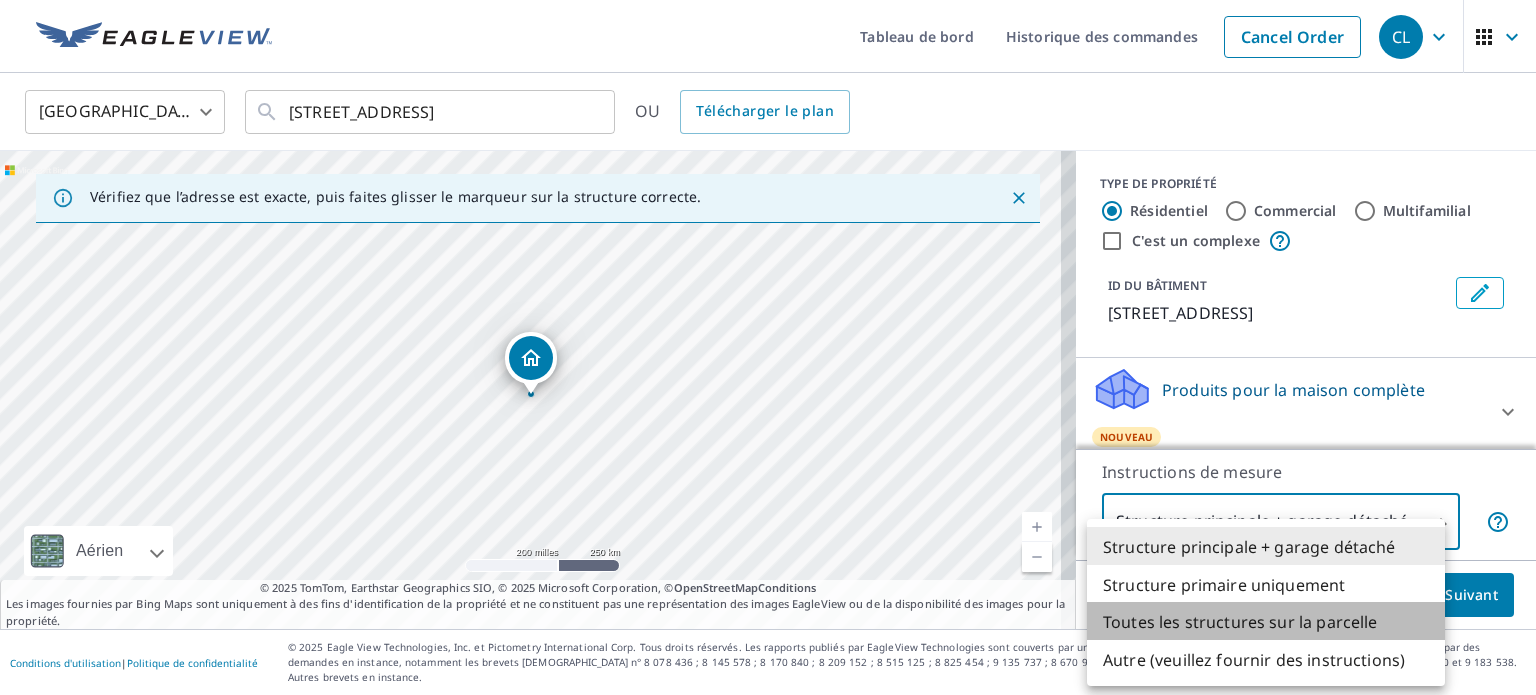 click on "Toutes les structures sur la parcelle" at bounding box center (1240, 622) 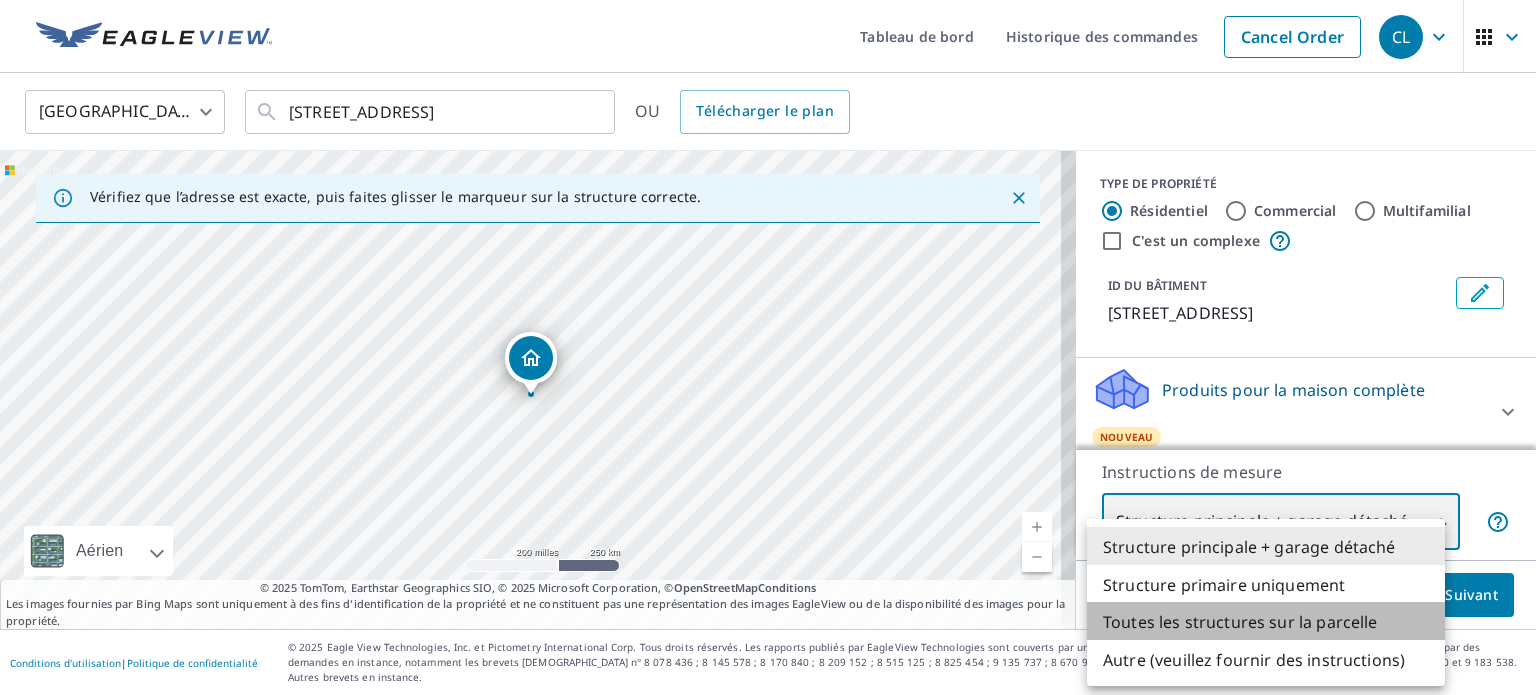 type on "3" 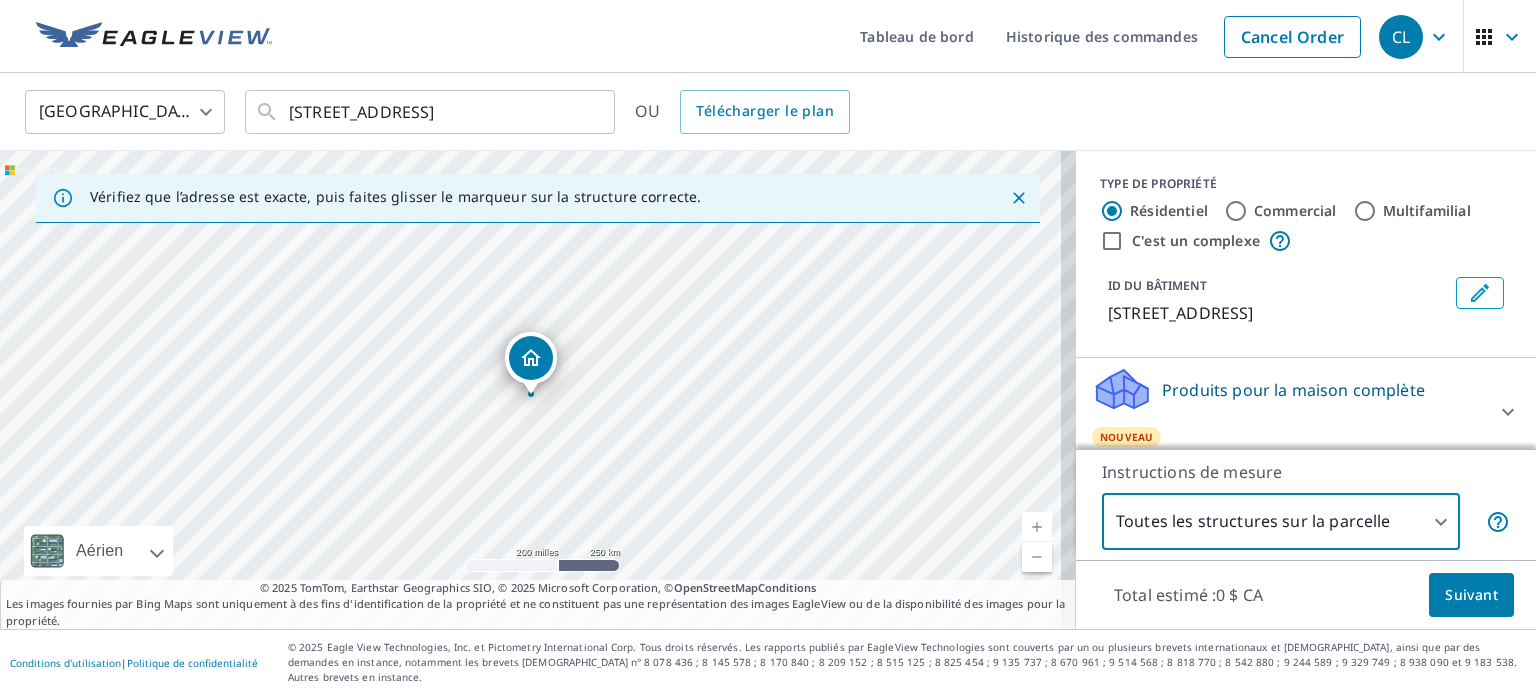 click on "Suivant" at bounding box center [1471, 595] 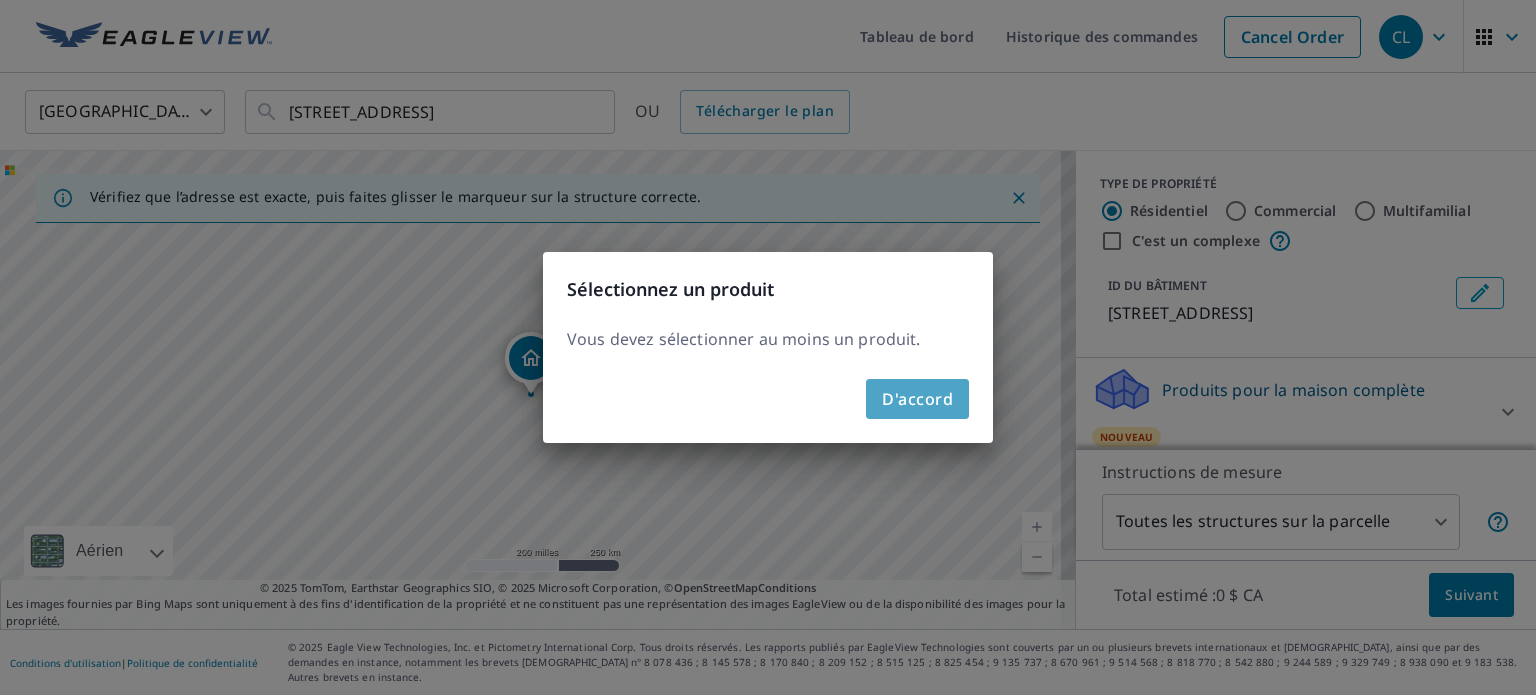 click on "D'accord" at bounding box center [917, 399] 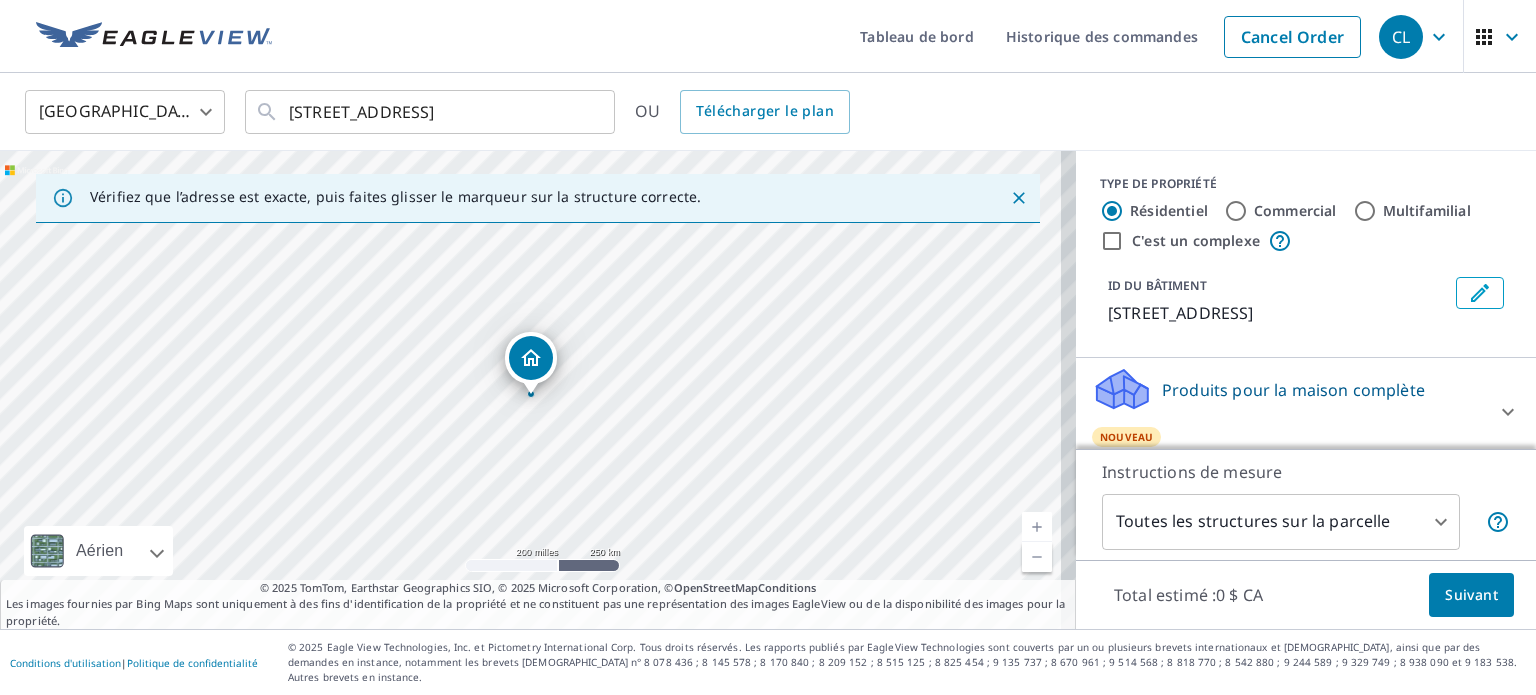 click 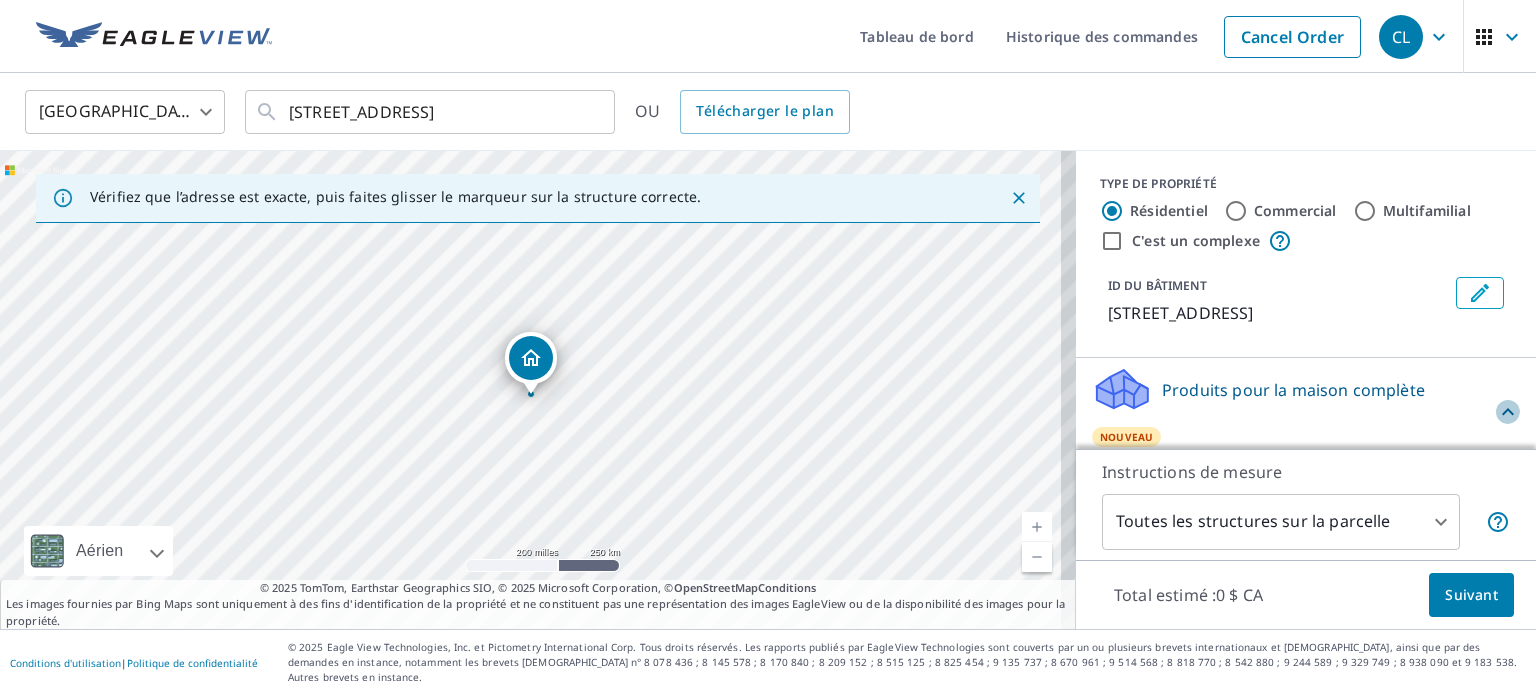 click 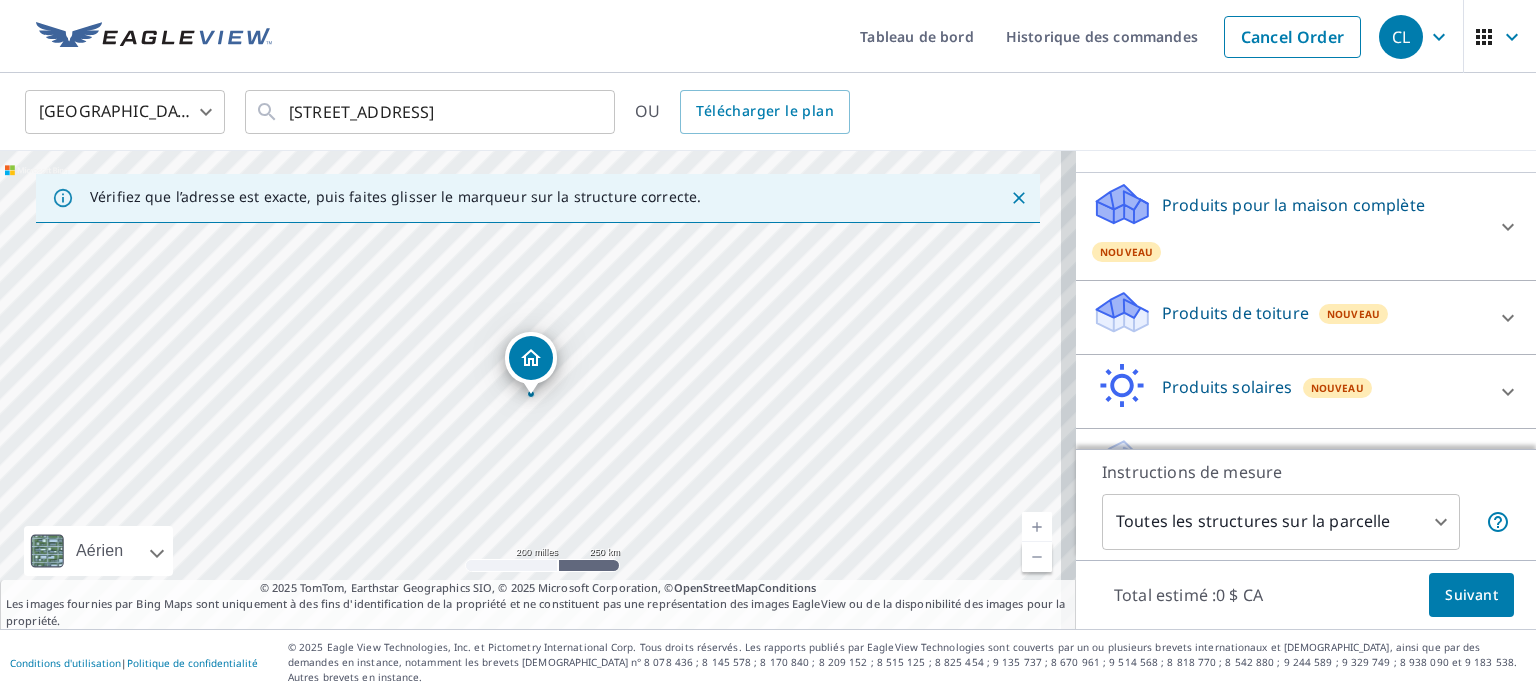scroll, scrollTop: 192, scrollLeft: 0, axis: vertical 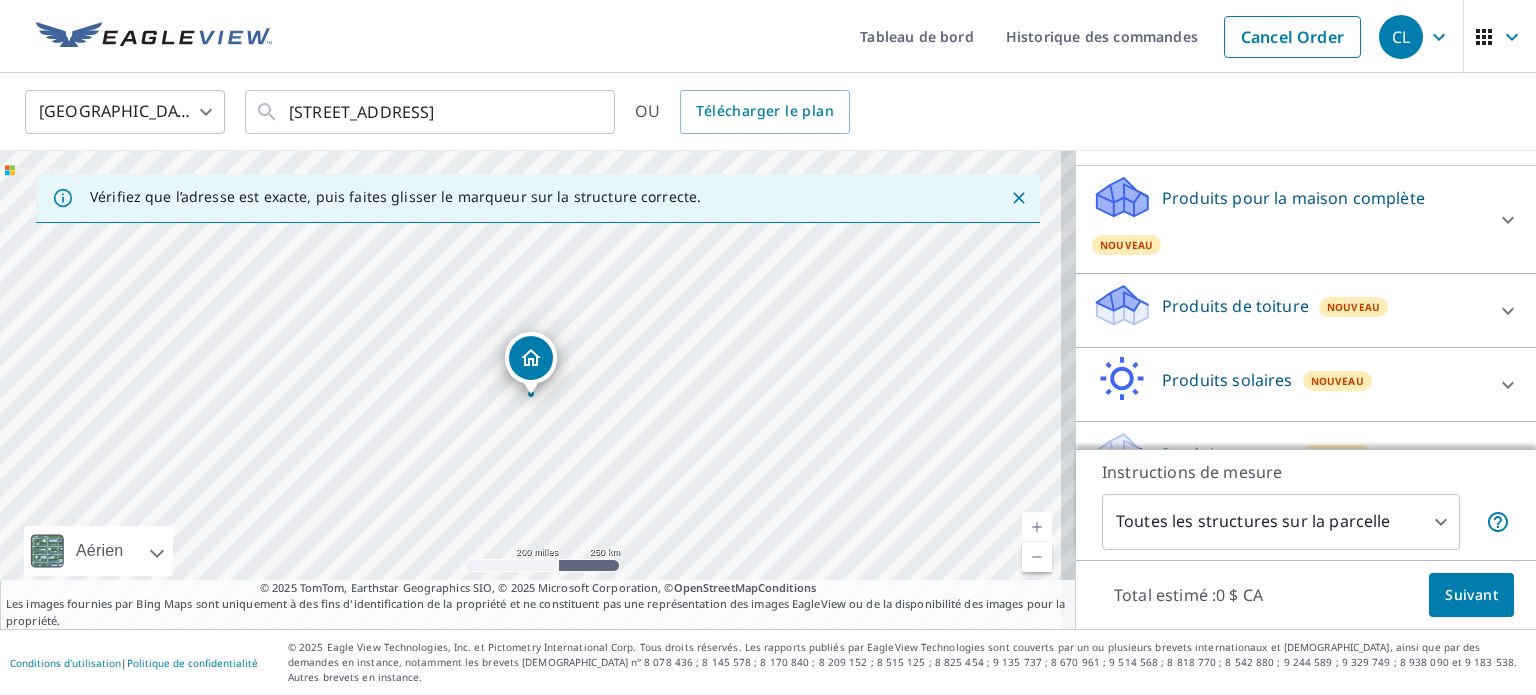 click on "Produits pour la maison complète" at bounding box center (1293, 198) 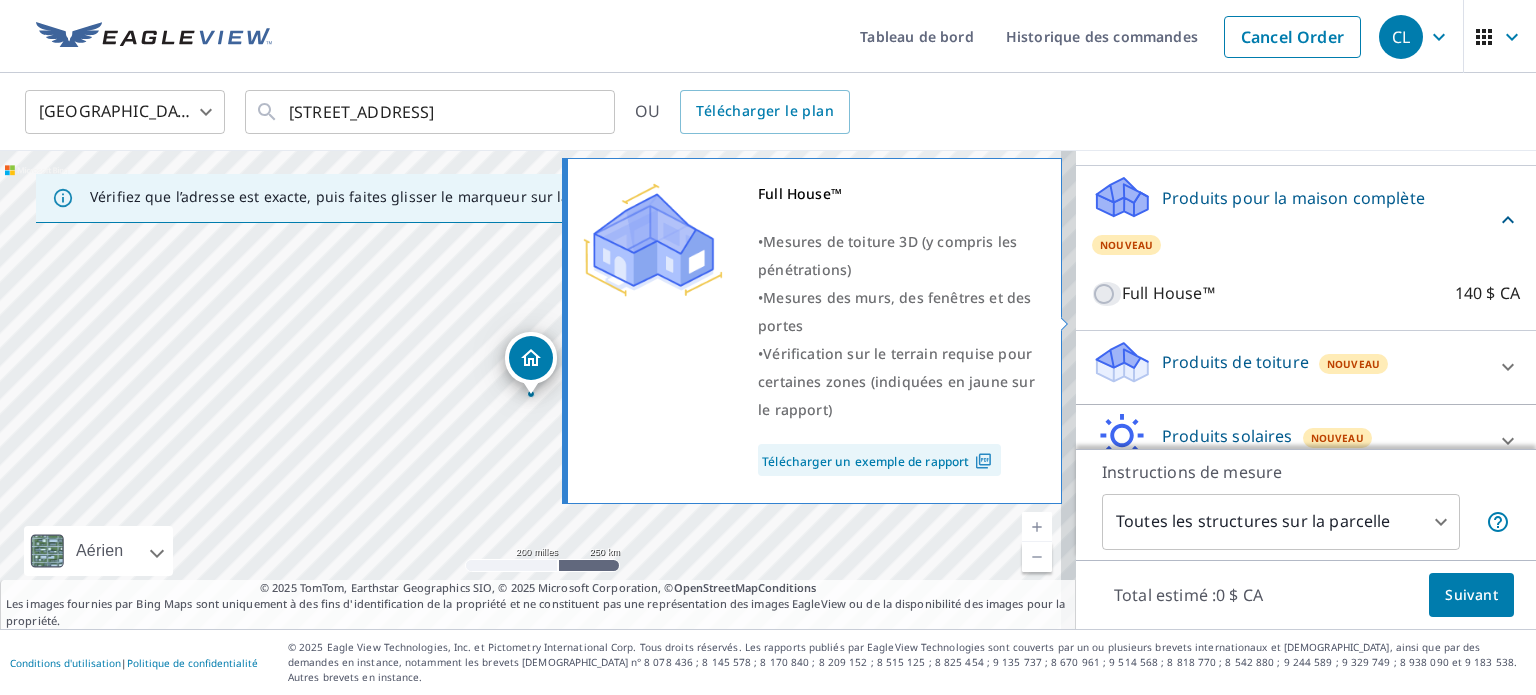 click on "Full House™ 140 $ CA" at bounding box center [1107, 294] 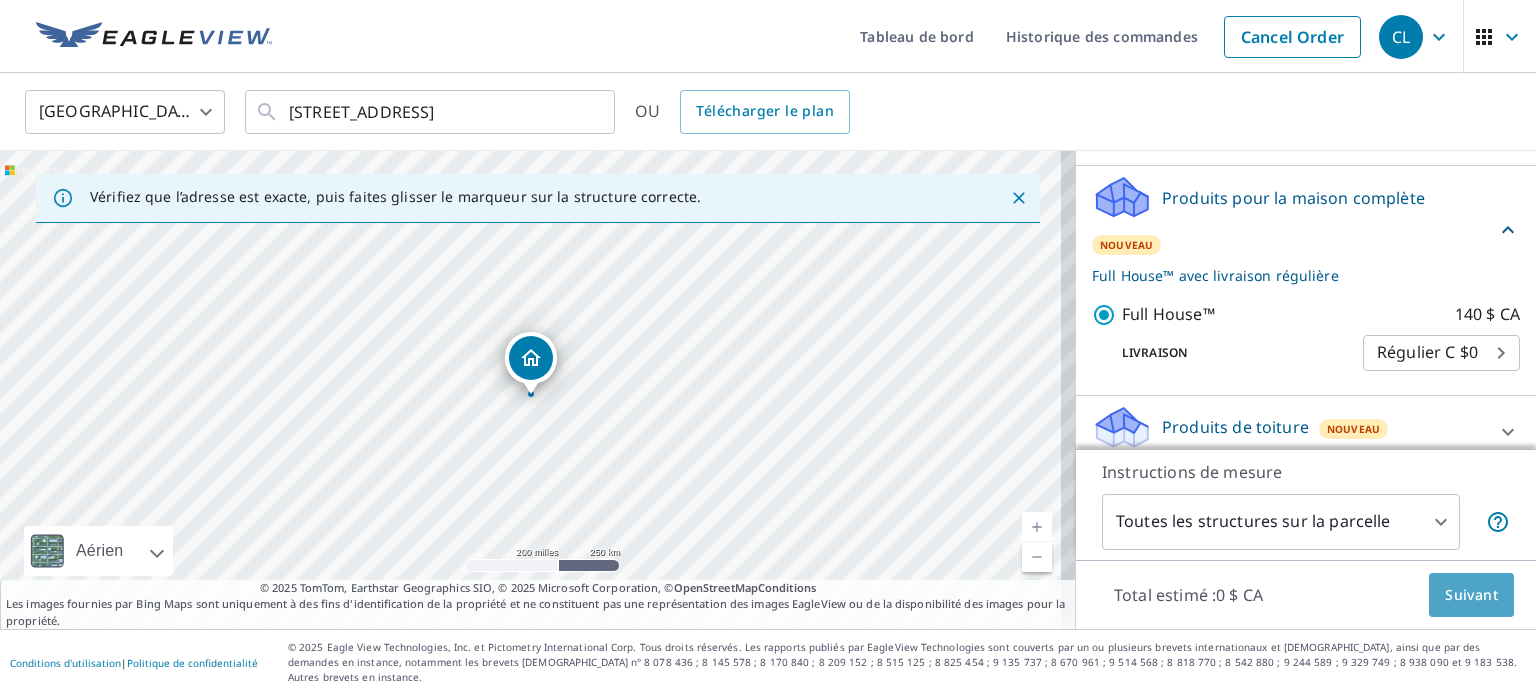 click on "Suivant" at bounding box center [1471, 594] 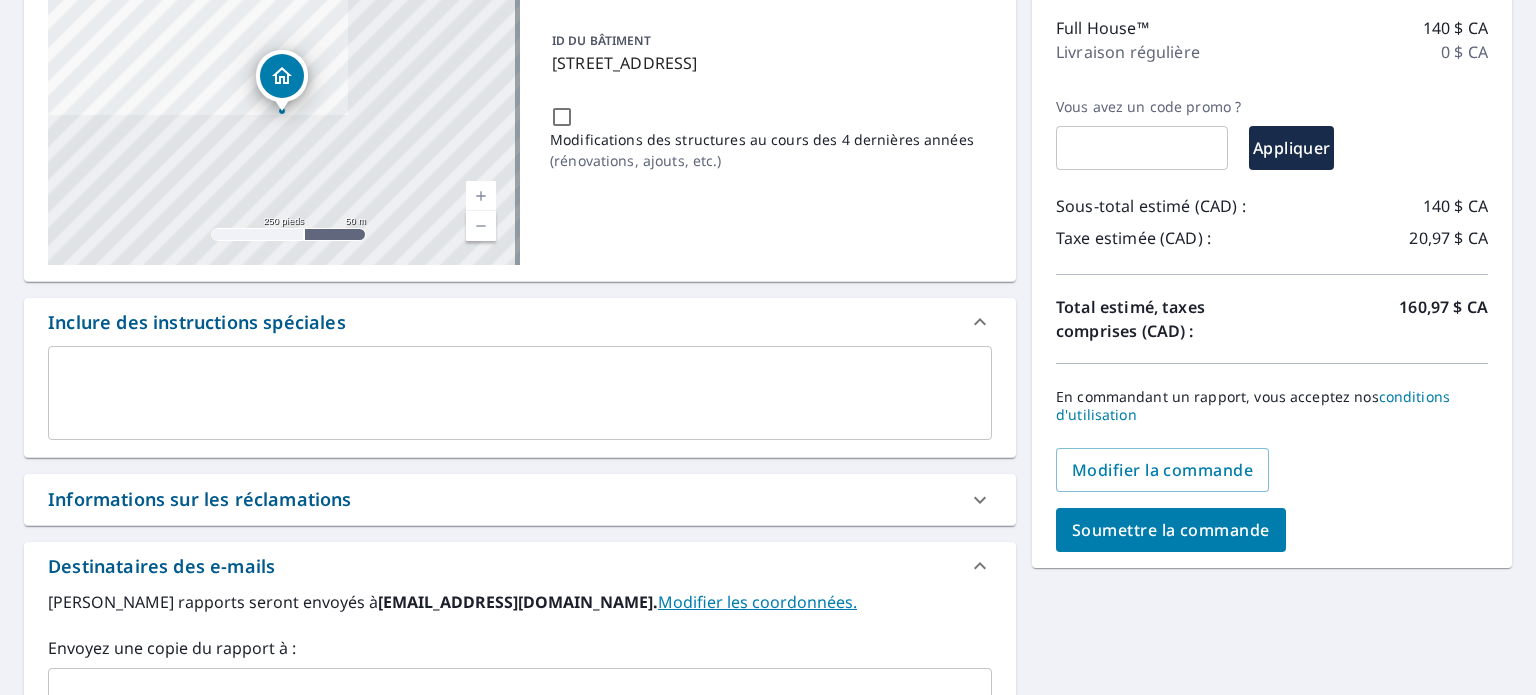 scroll, scrollTop: 300, scrollLeft: 0, axis: vertical 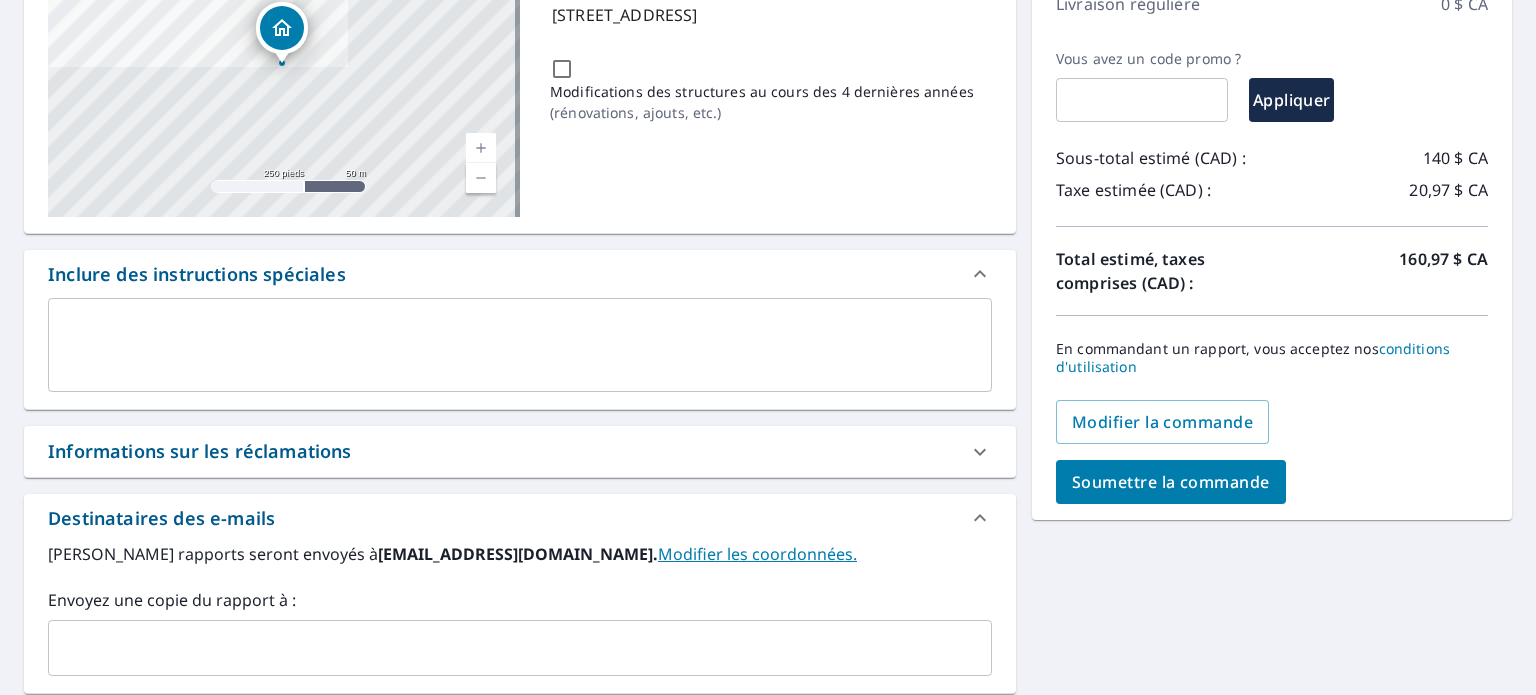 click on "Soumettre la commande" at bounding box center (1171, 482) 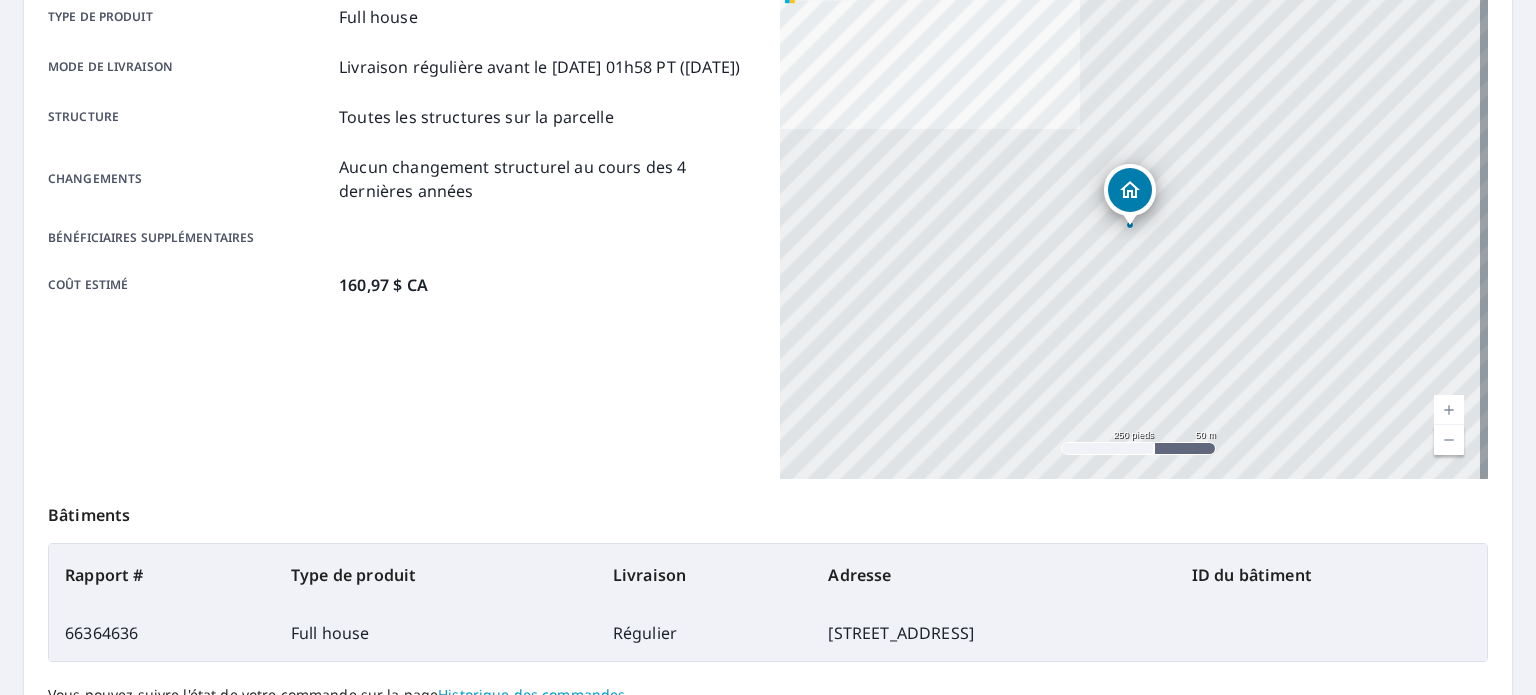 scroll, scrollTop: 100, scrollLeft: 0, axis: vertical 